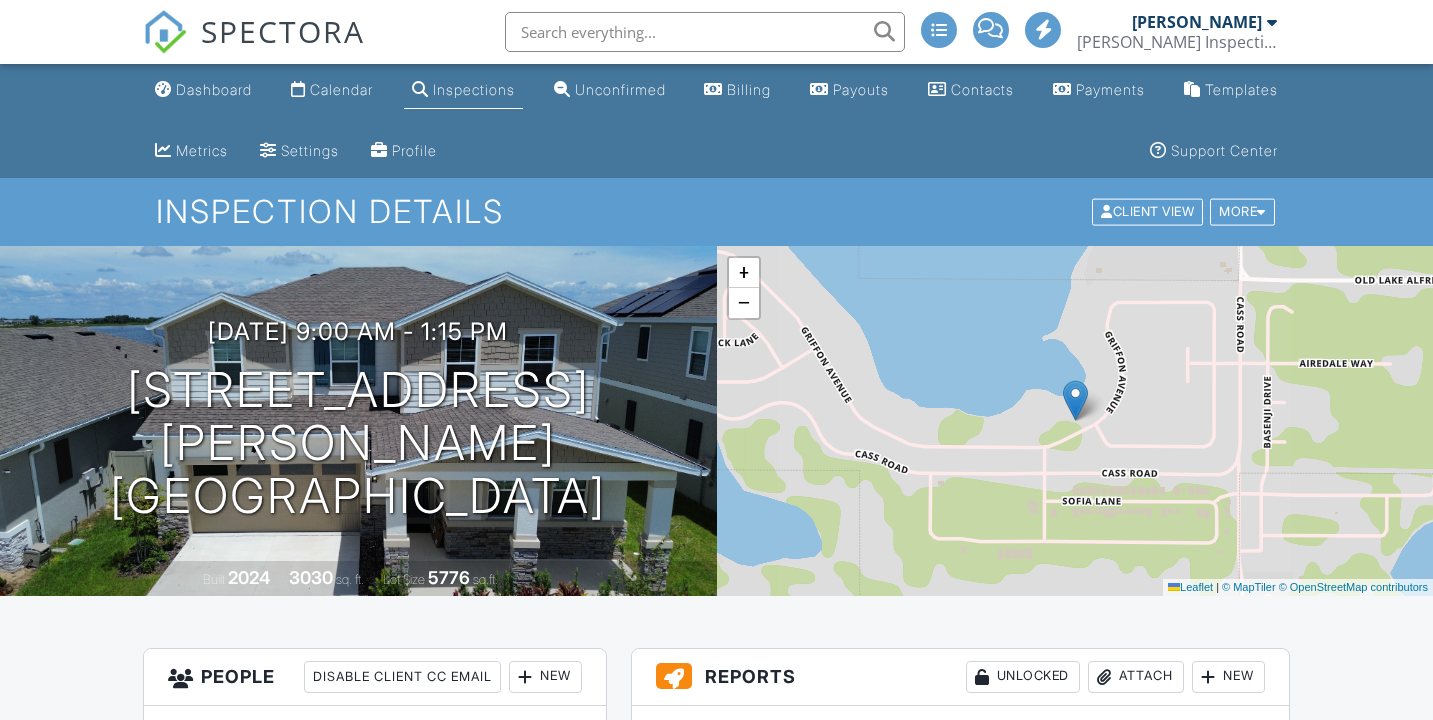 scroll, scrollTop: 52, scrollLeft: 0, axis: vertical 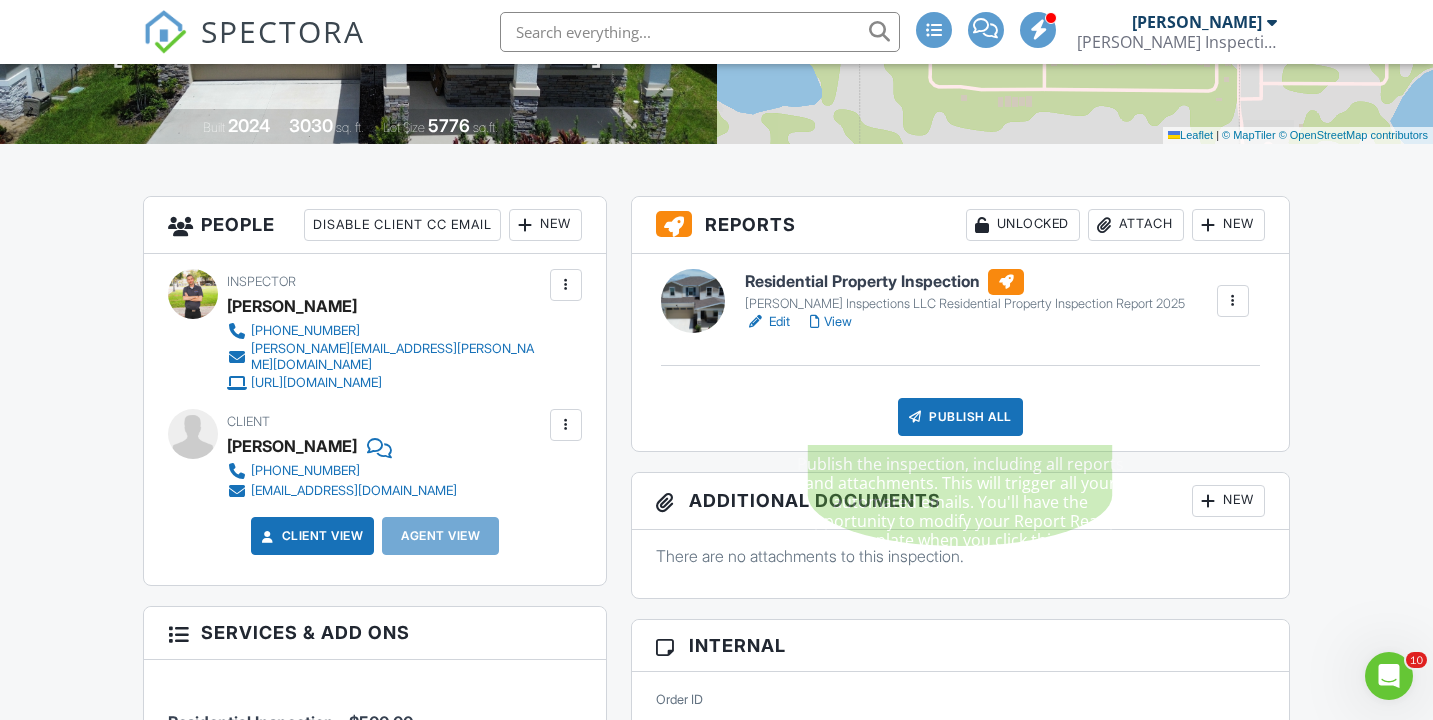 click on "Publish All" at bounding box center [960, 417] 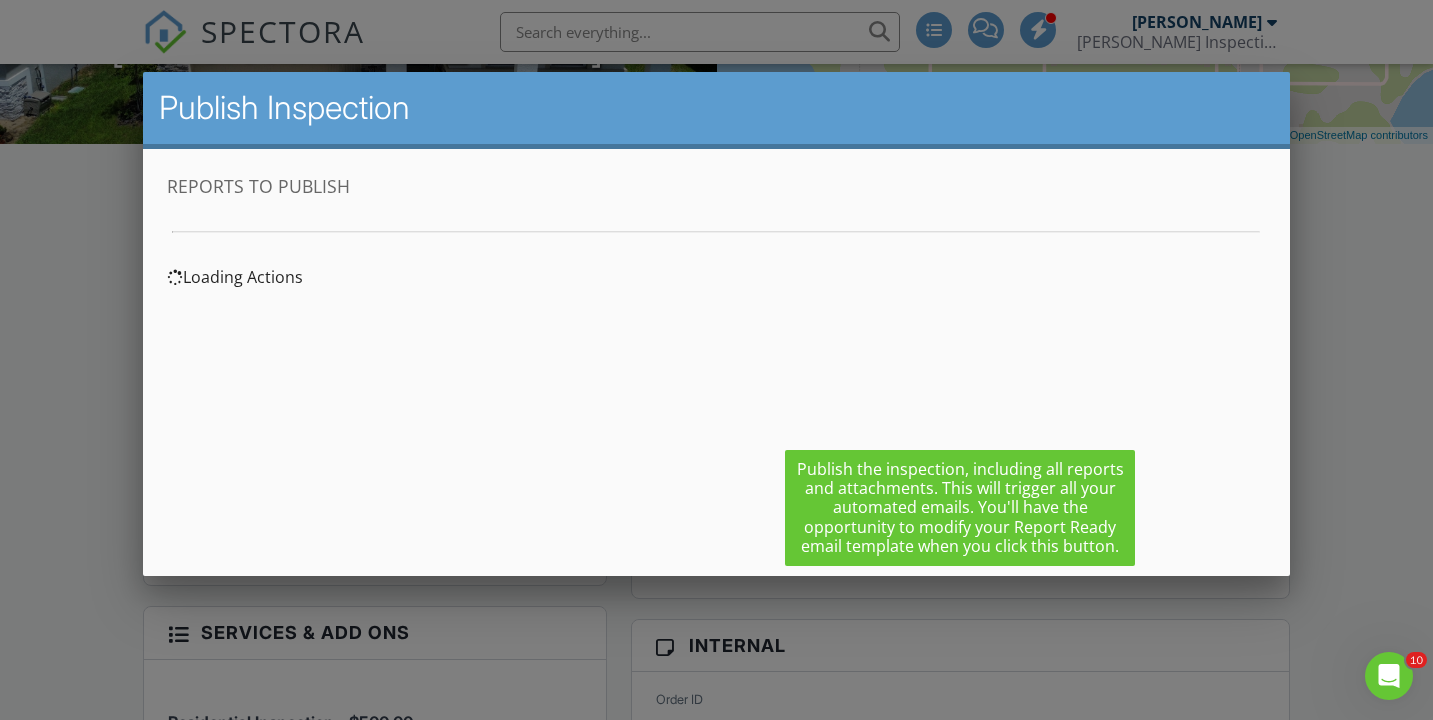 scroll, scrollTop: 0, scrollLeft: 0, axis: both 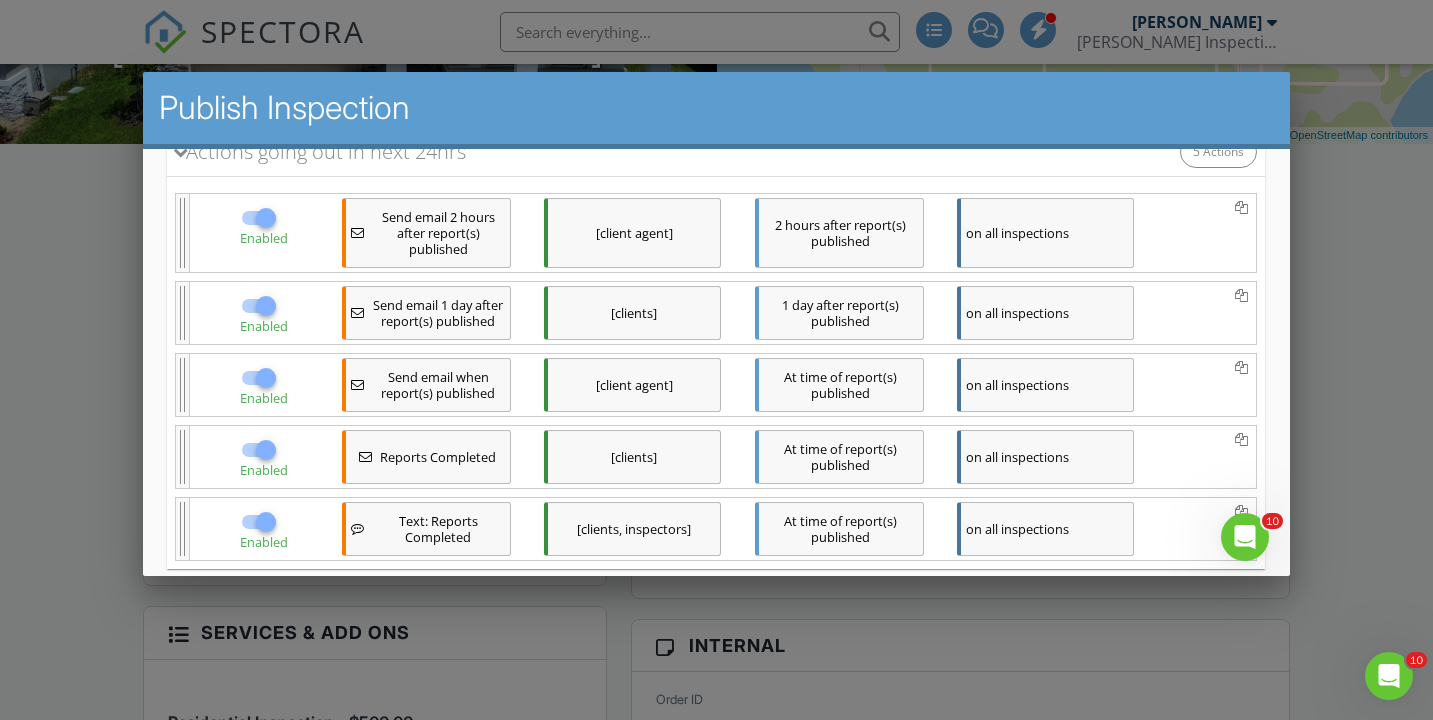 click at bounding box center (266, 218) 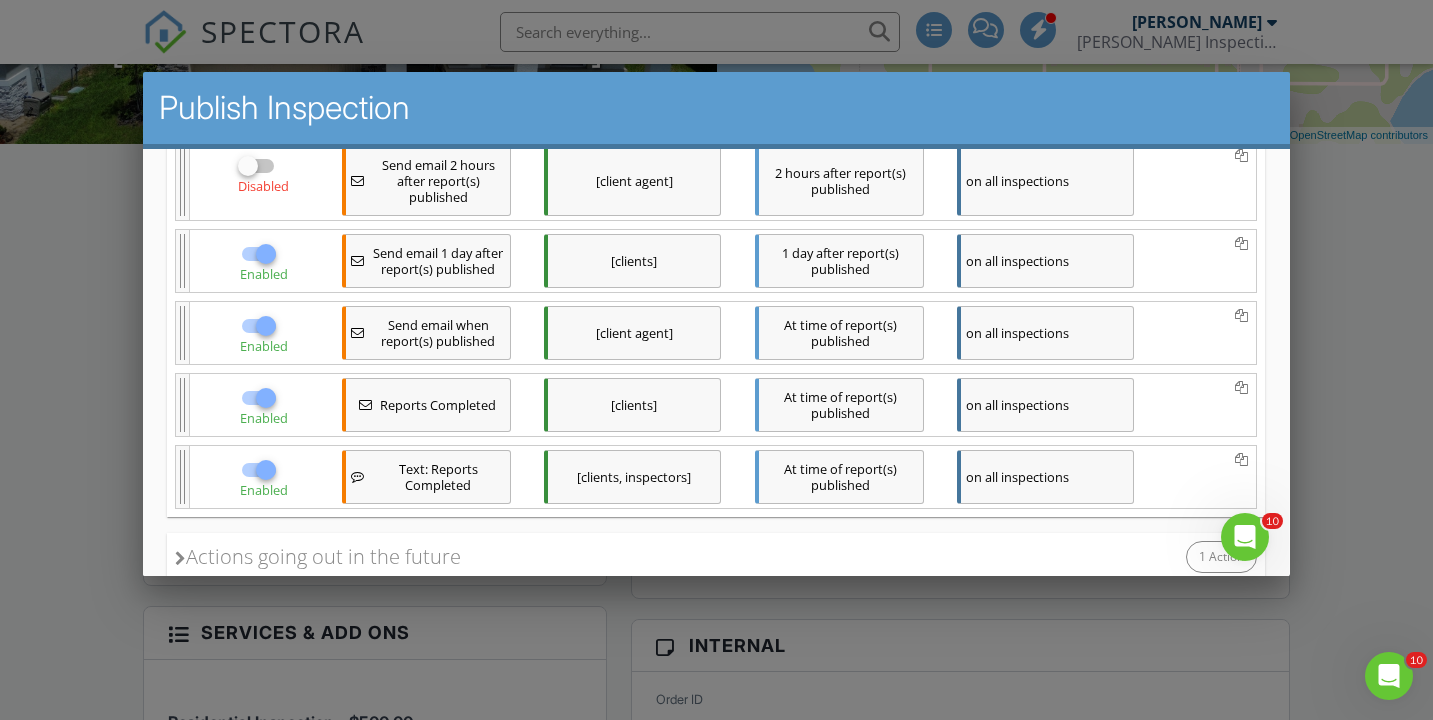 scroll, scrollTop: 340, scrollLeft: 0, axis: vertical 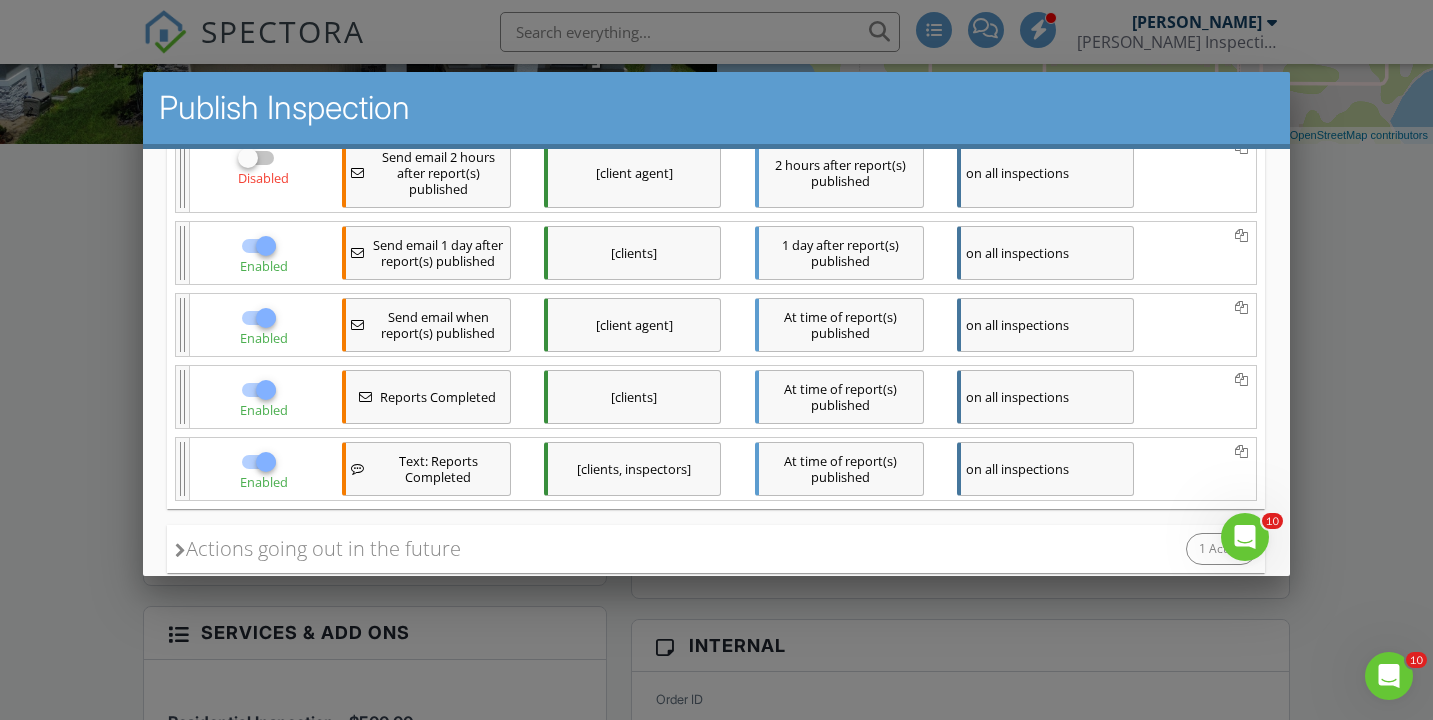 click at bounding box center [266, 318] 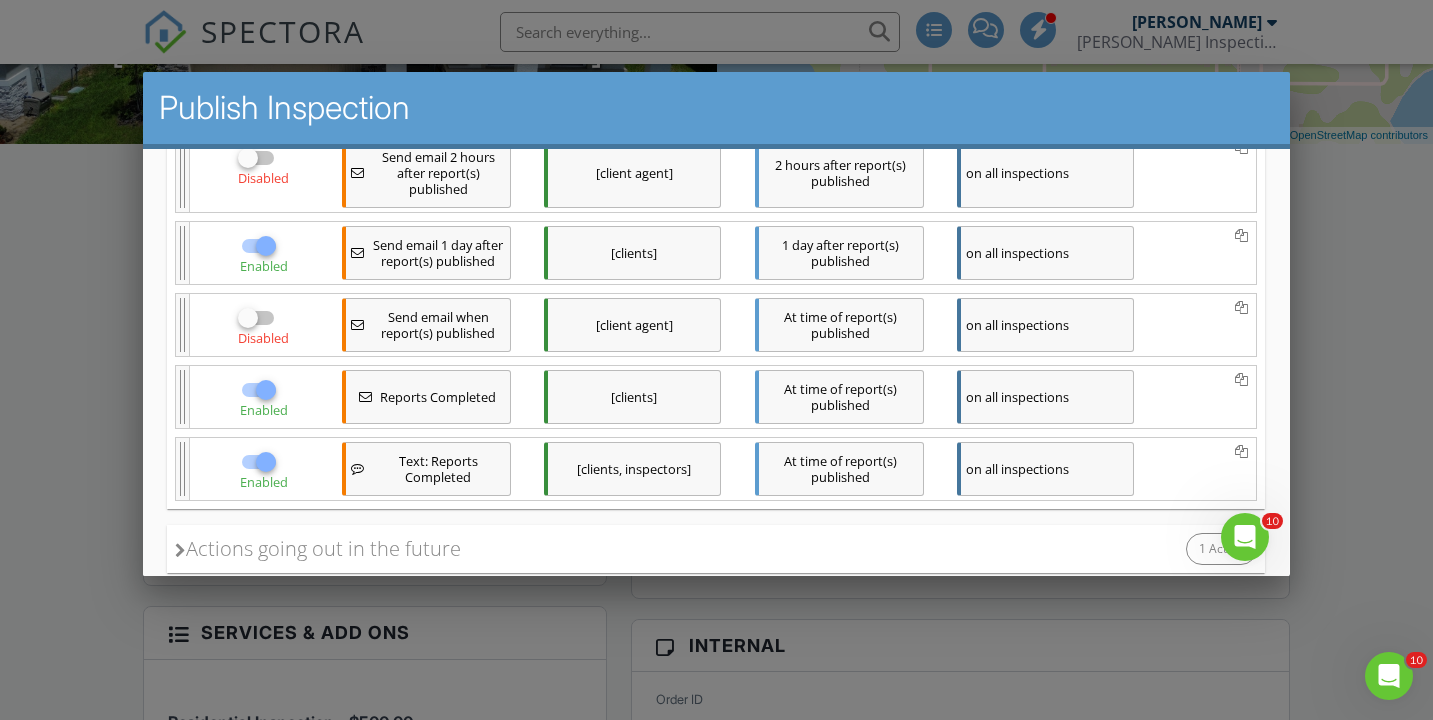 click on "on all inspections" at bounding box center [1045, 397] 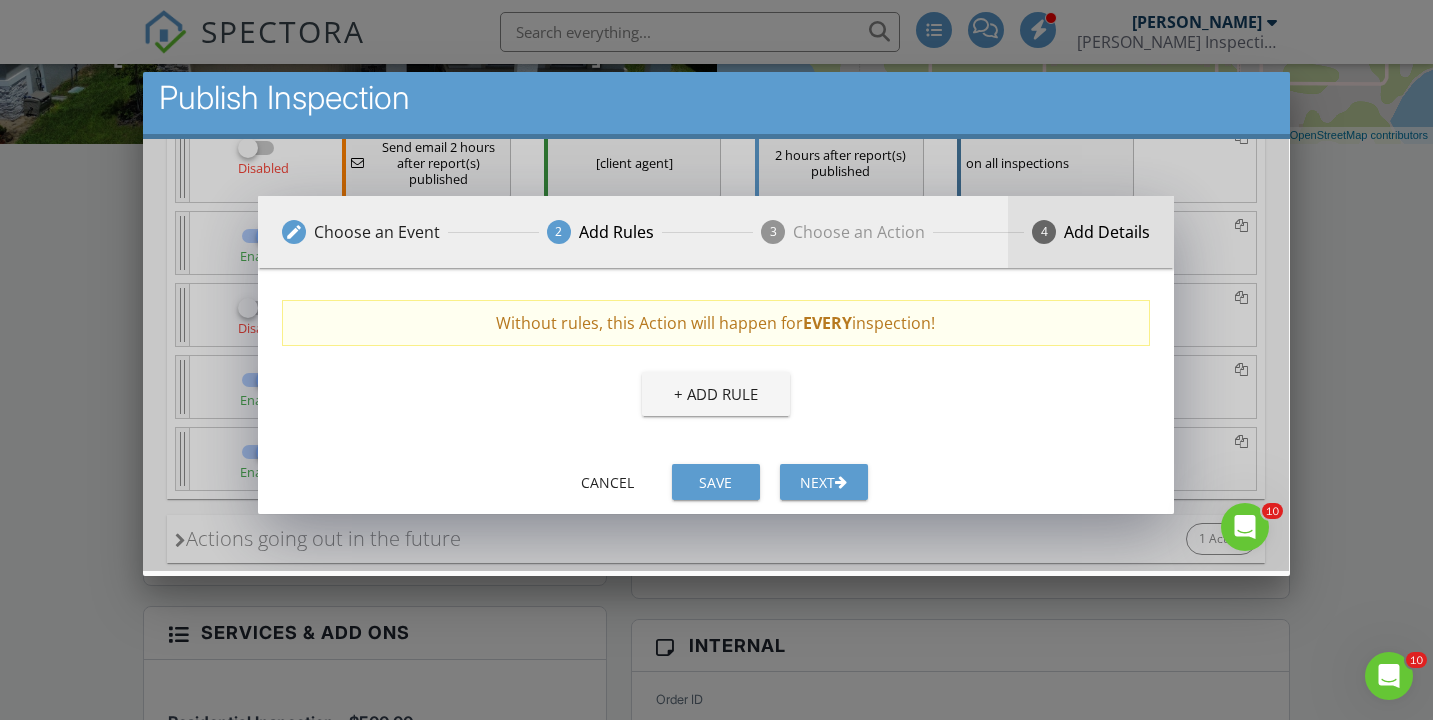 scroll, scrollTop: 10, scrollLeft: 0, axis: vertical 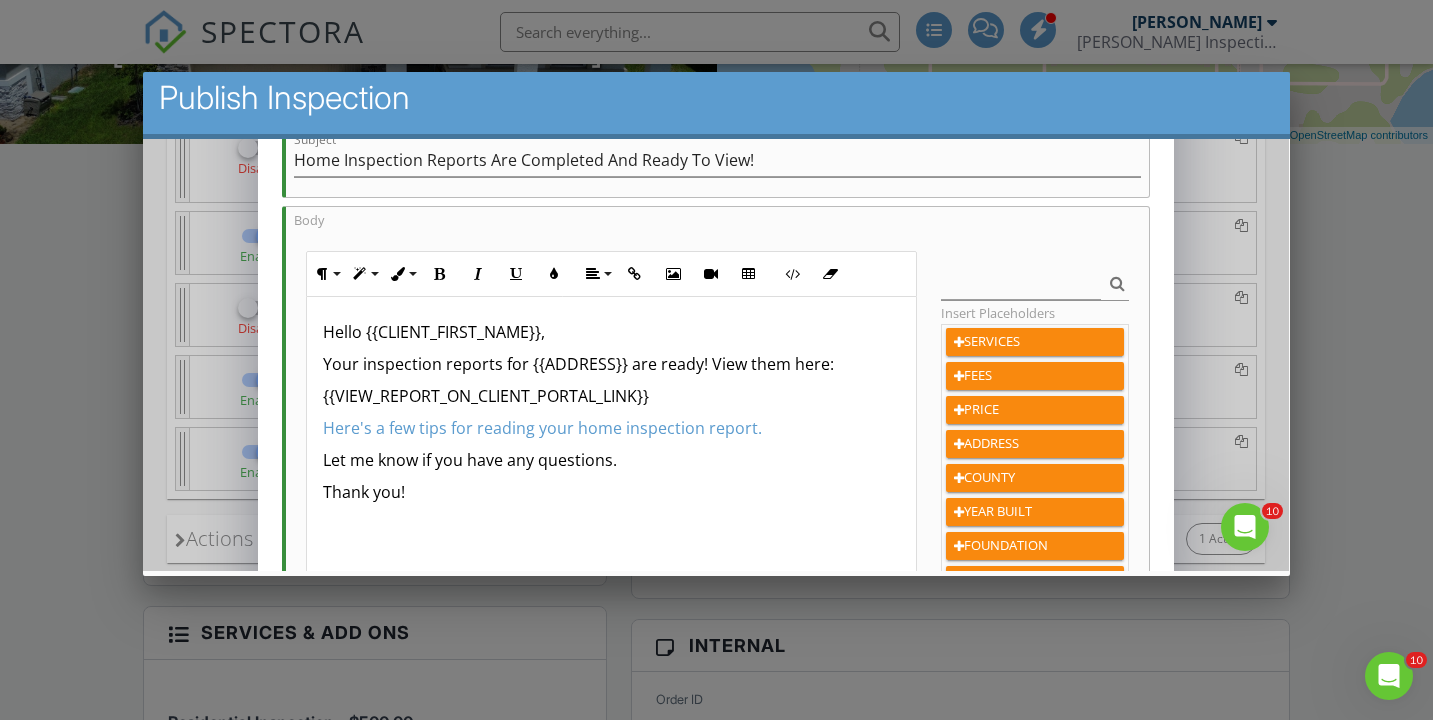 click on "Your inspection reports for {{ADDRESS}} are ready! View them here:" at bounding box center [612, 364] 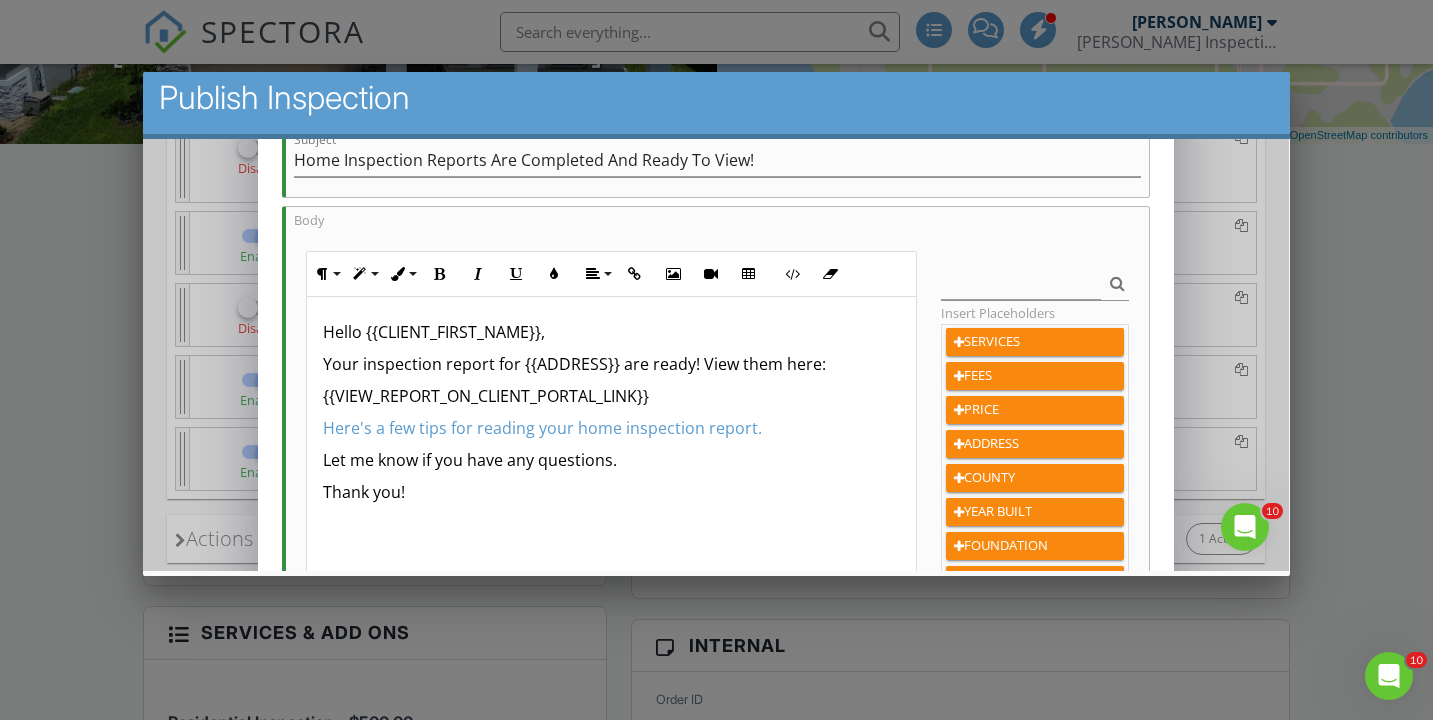 click on "Your inspection report for {{ADDRESS}} are ready! View them here:" at bounding box center (612, 364) 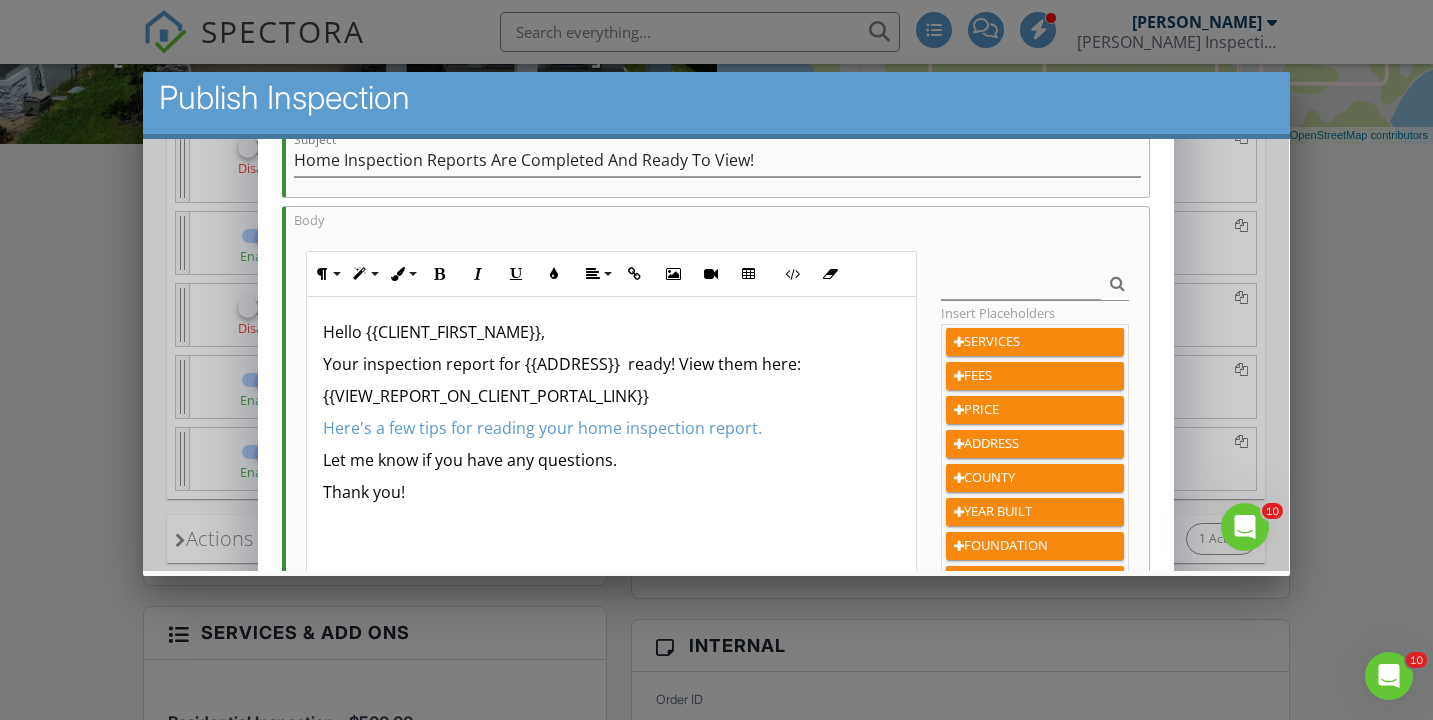 type 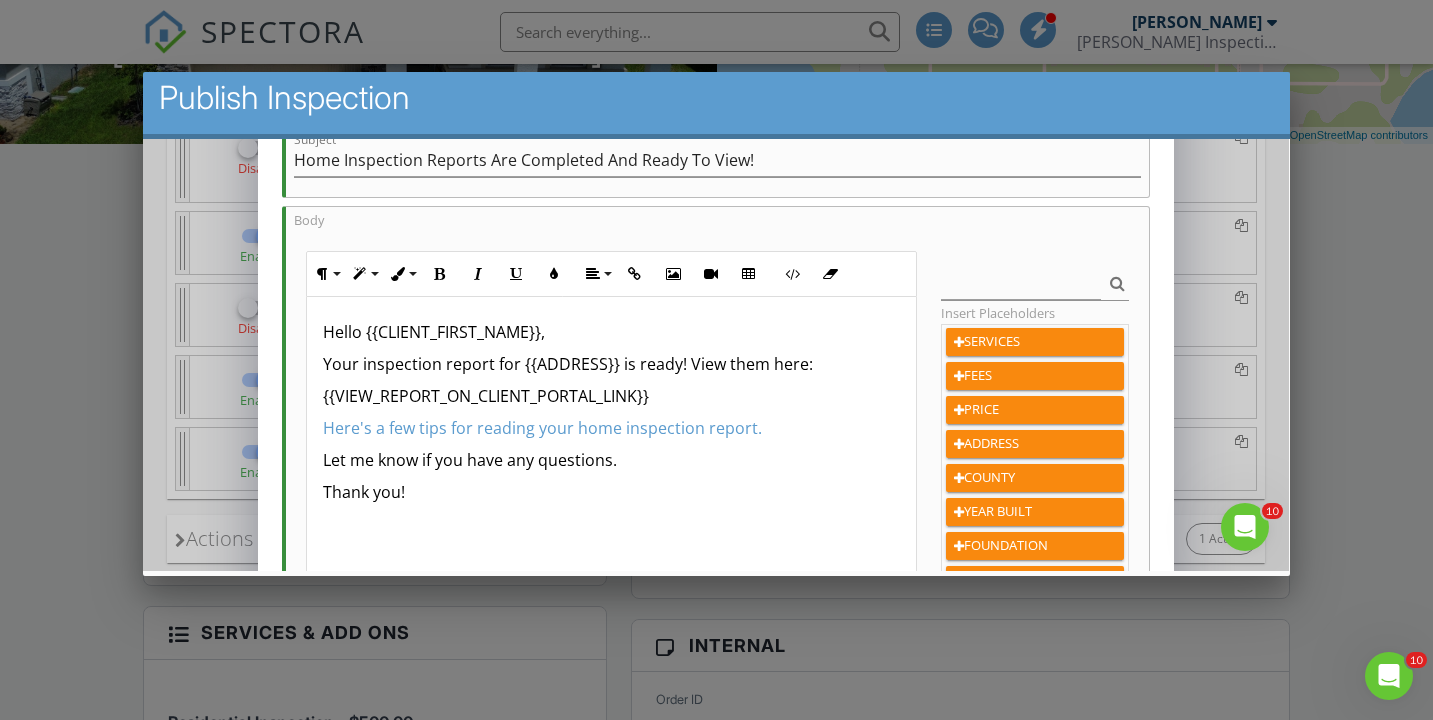 click on "Your inspection report for {{ADDRESS}} is ready! View them here:" at bounding box center [612, 364] 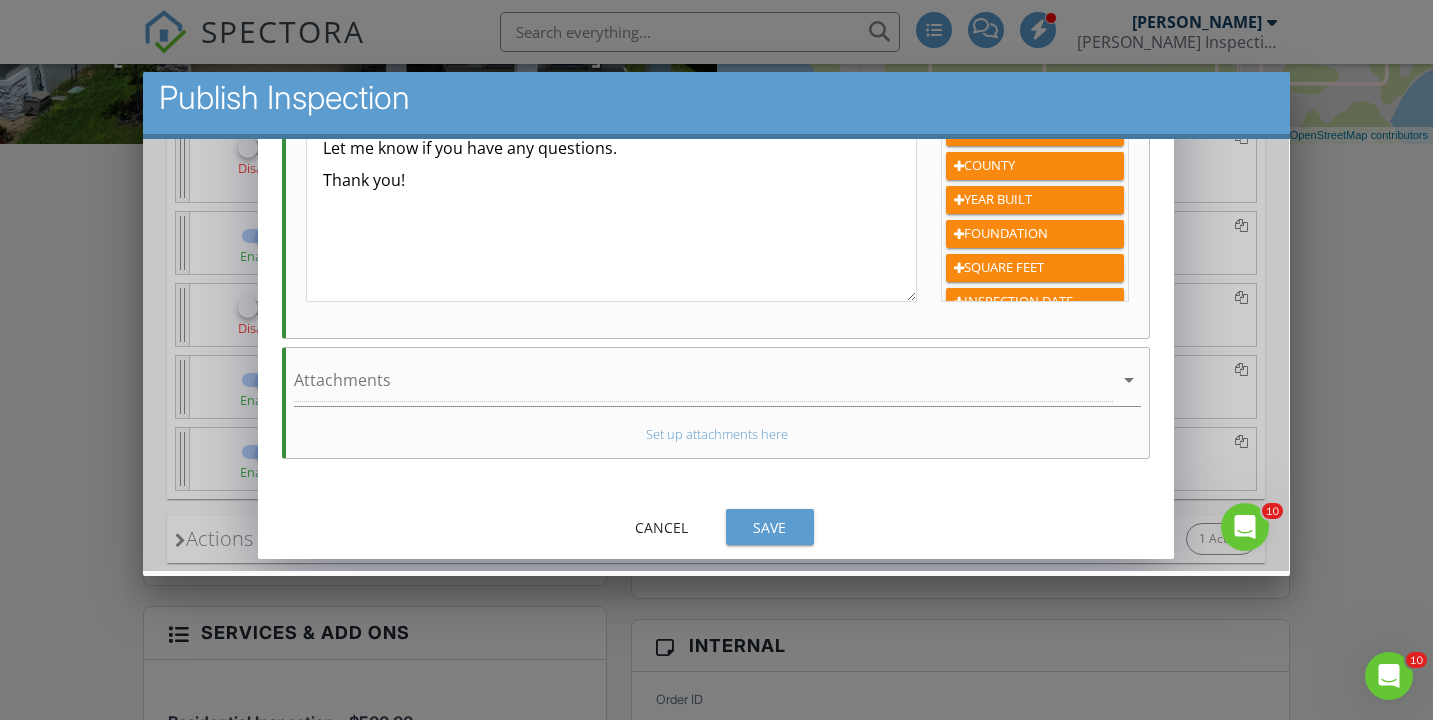 scroll, scrollTop: 620, scrollLeft: 0, axis: vertical 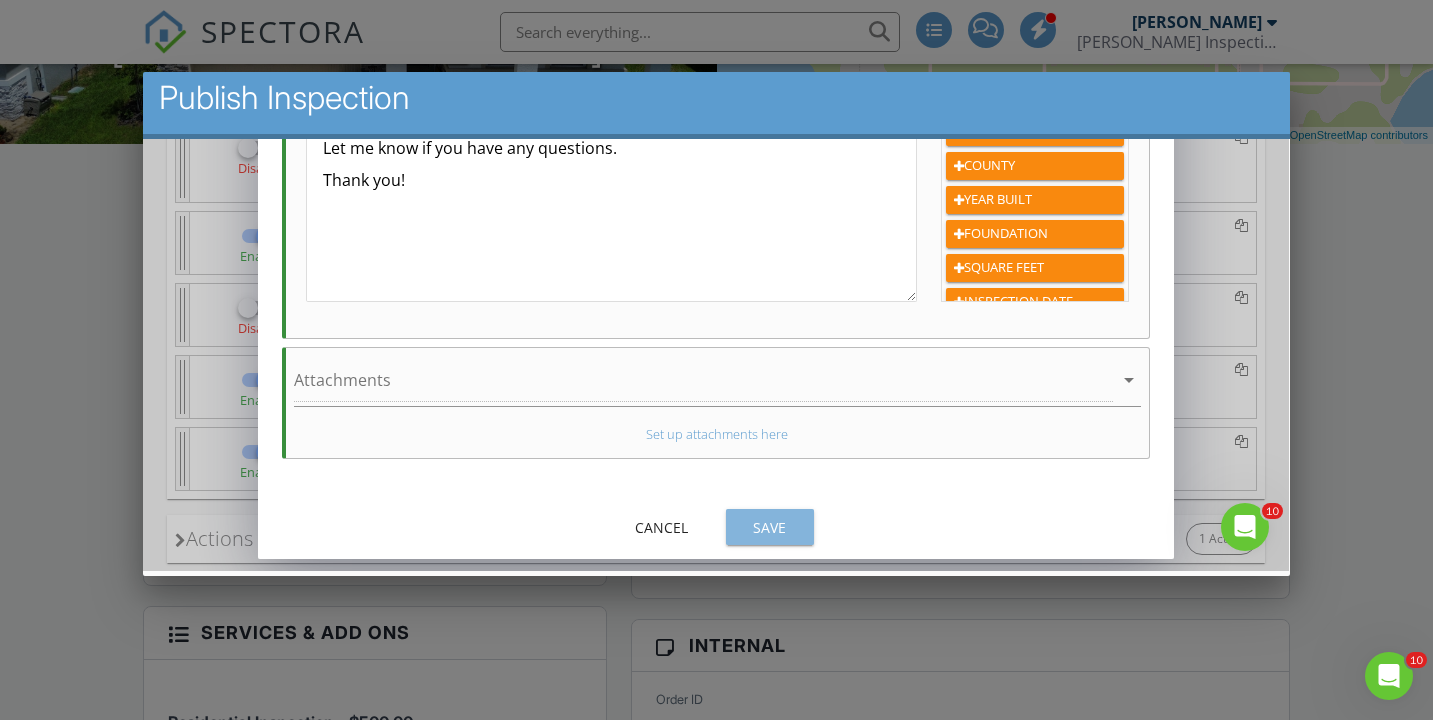 click on "Save" at bounding box center (770, 527) 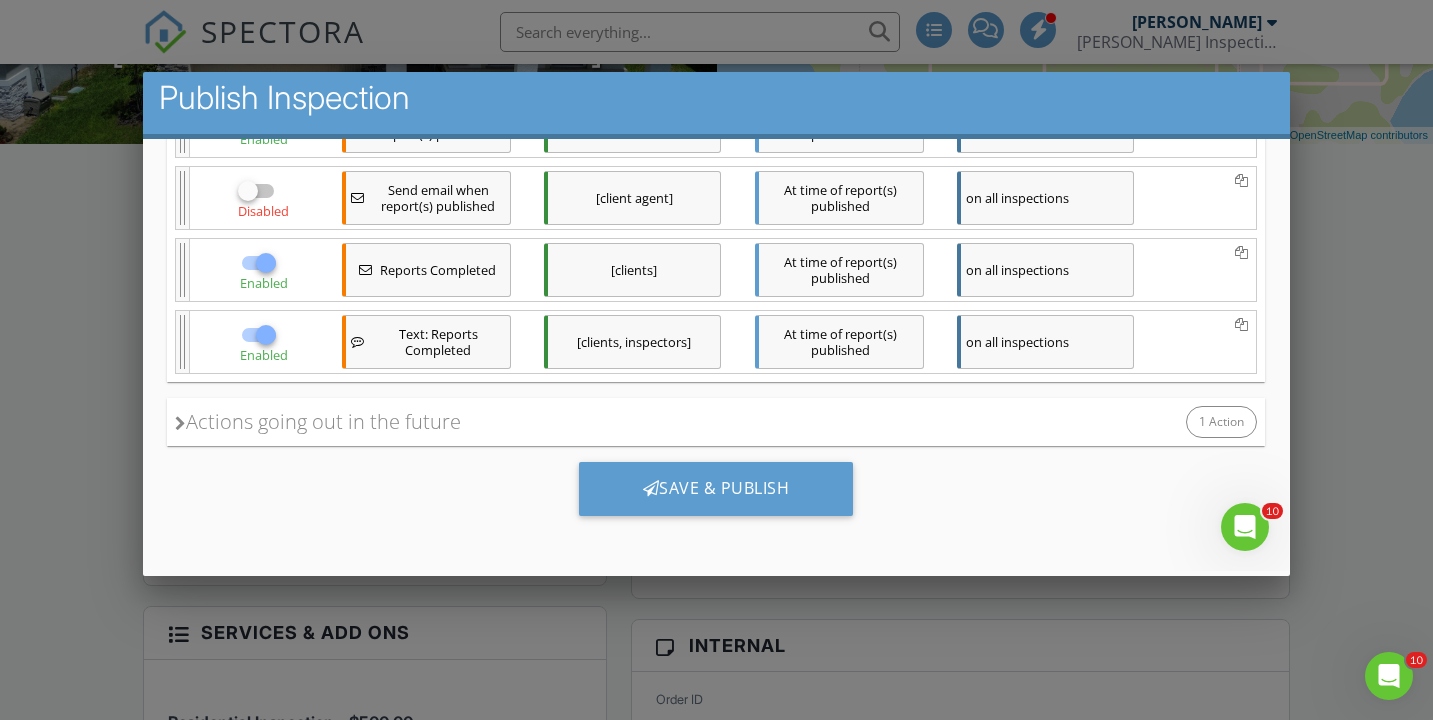 scroll, scrollTop: 457, scrollLeft: 0, axis: vertical 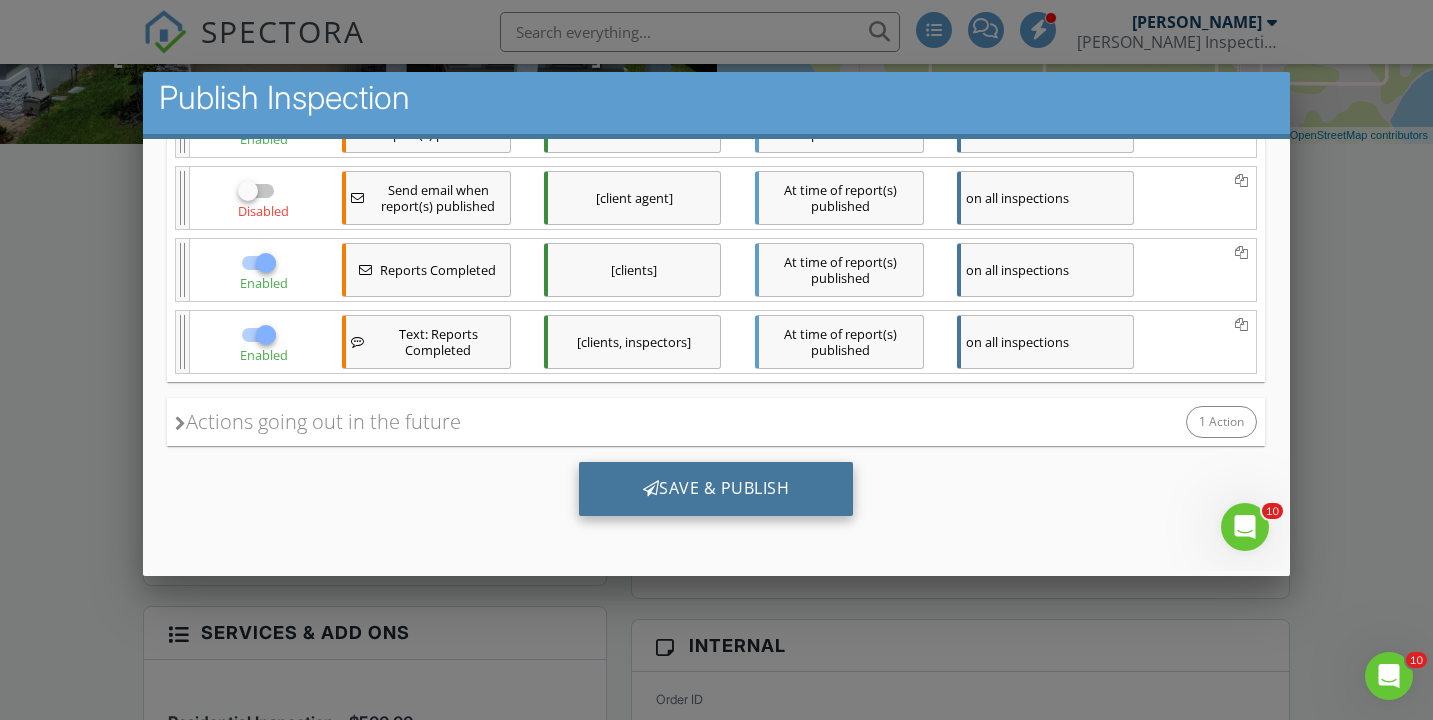 click on "Save & Publish" at bounding box center [716, 489] 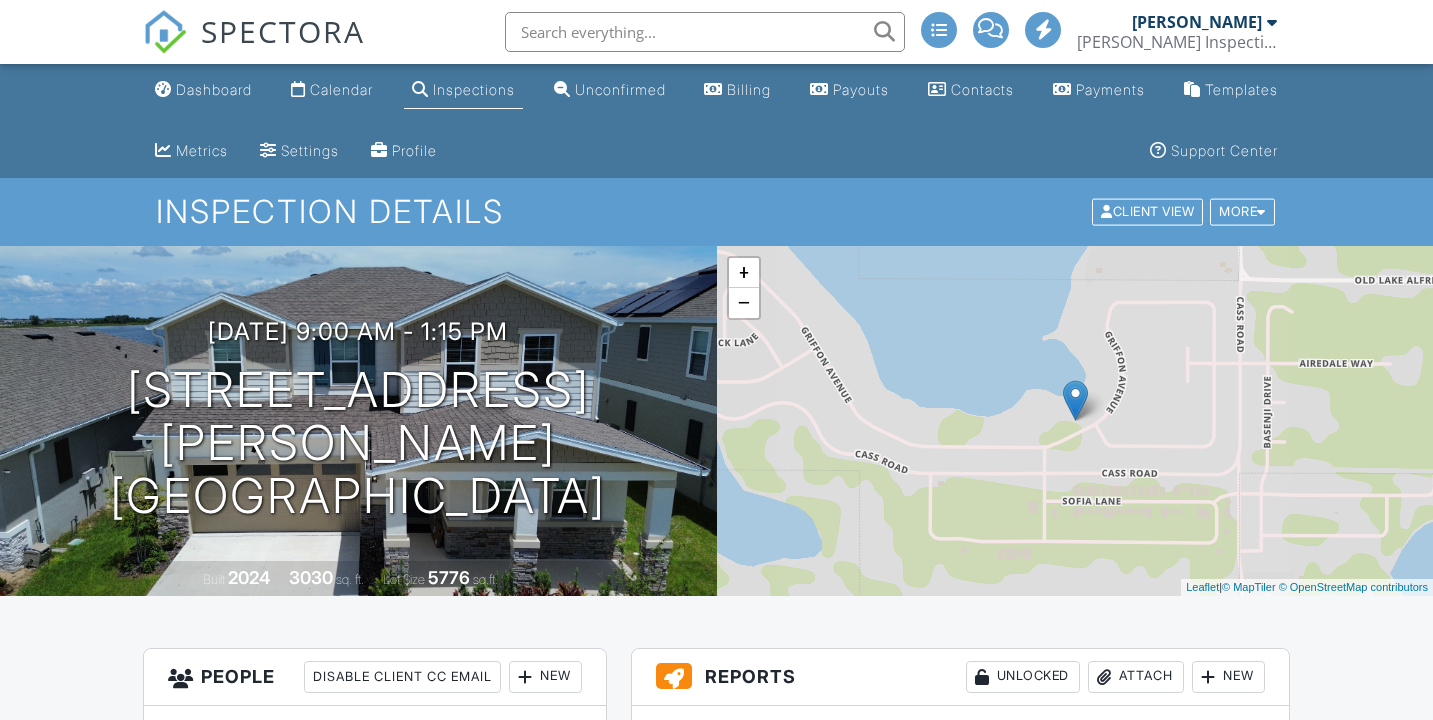 scroll, scrollTop: 0, scrollLeft: 0, axis: both 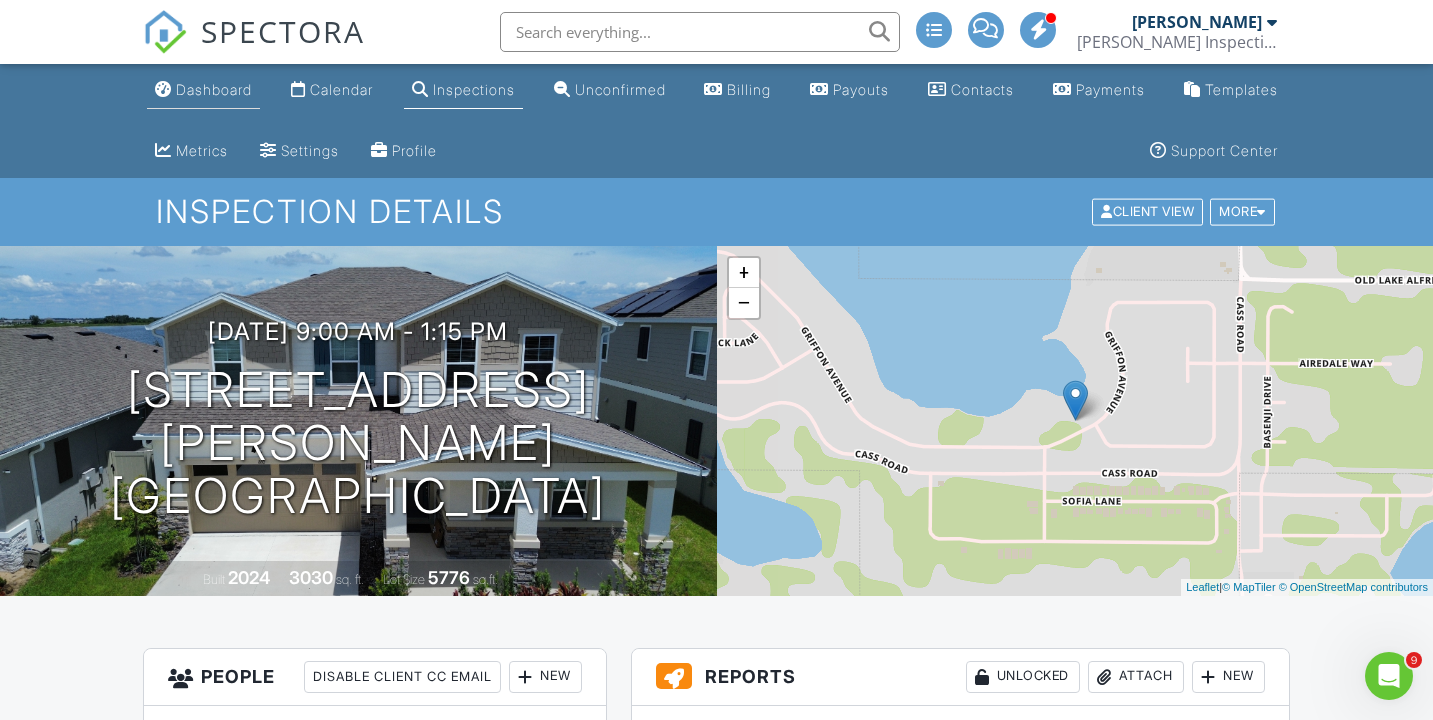 click on "Dashboard" at bounding box center [214, 89] 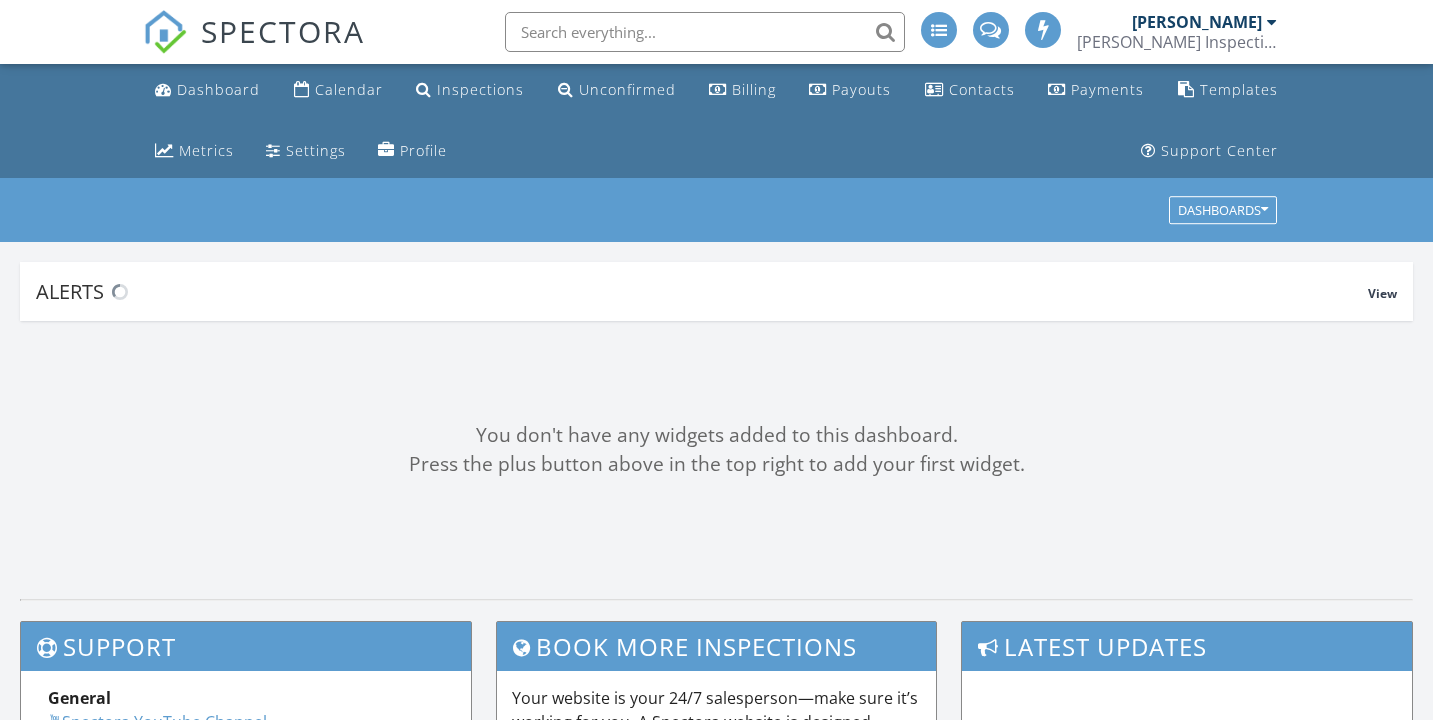 scroll, scrollTop: 0, scrollLeft: 0, axis: both 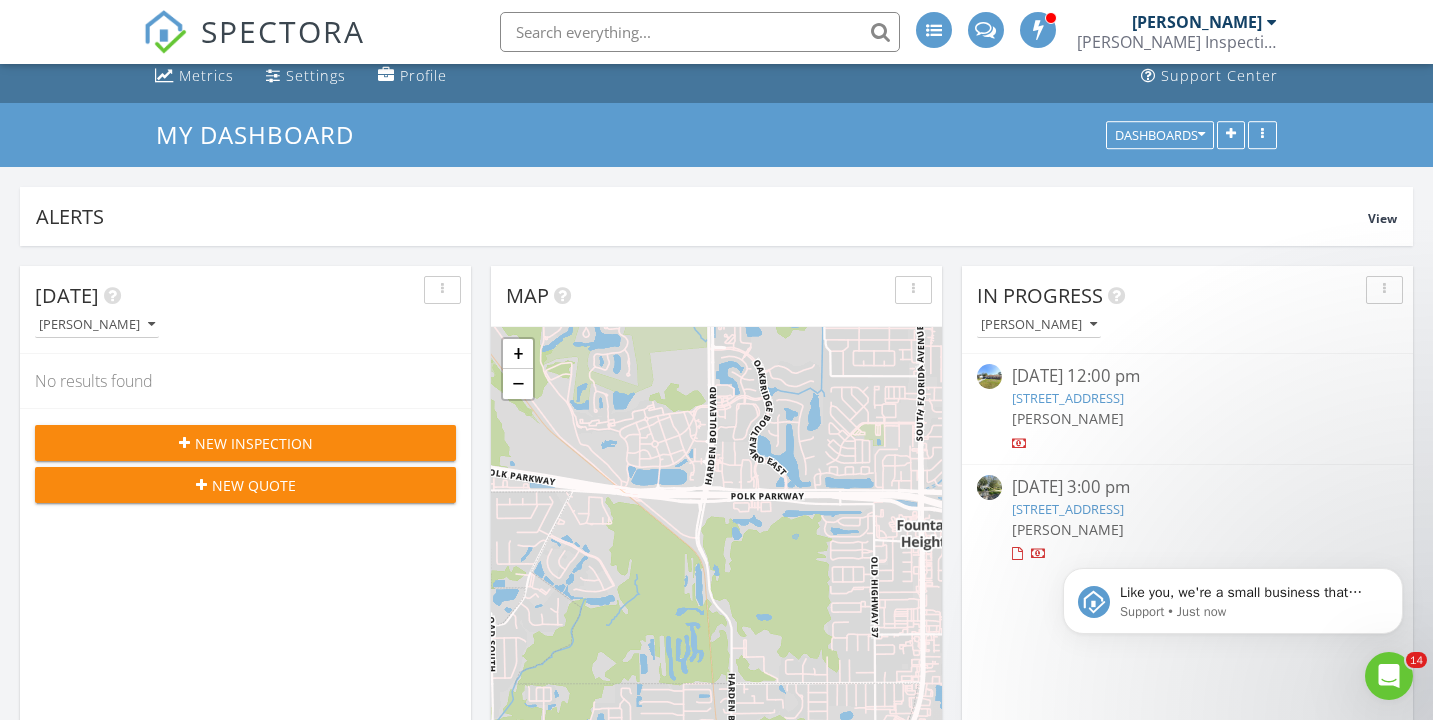 click on "New Inspection" at bounding box center [254, 443] 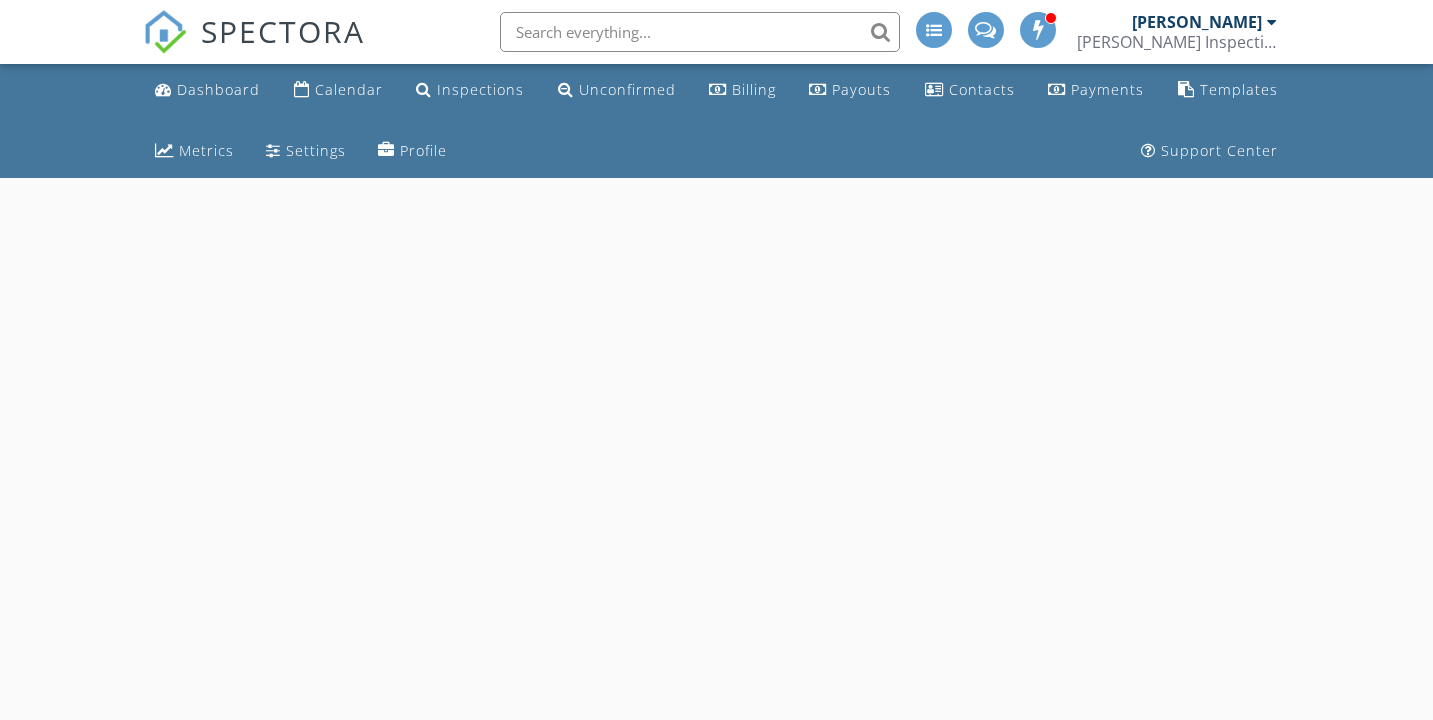 scroll, scrollTop: 0, scrollLeft: 0, axis: both 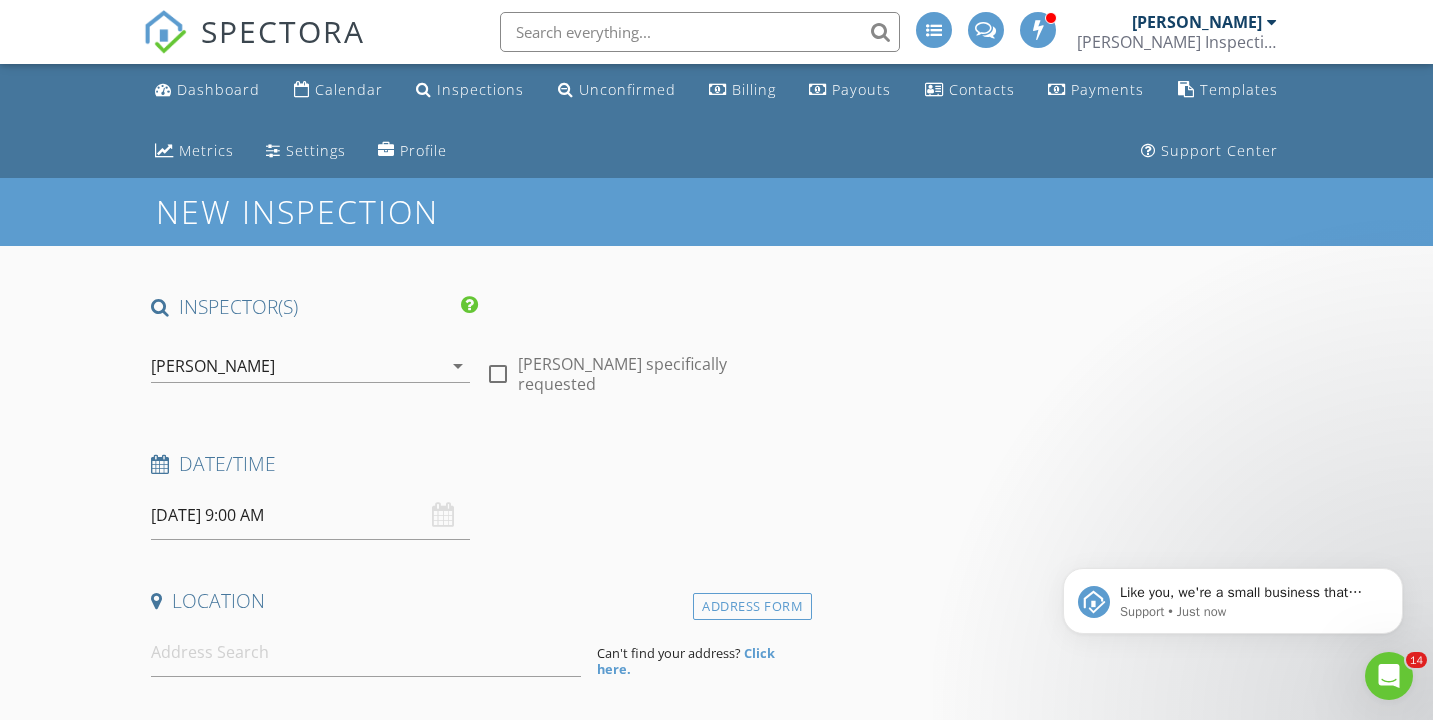 click on "[DATE] 9:00 AM" at bounding box center [310, 515] 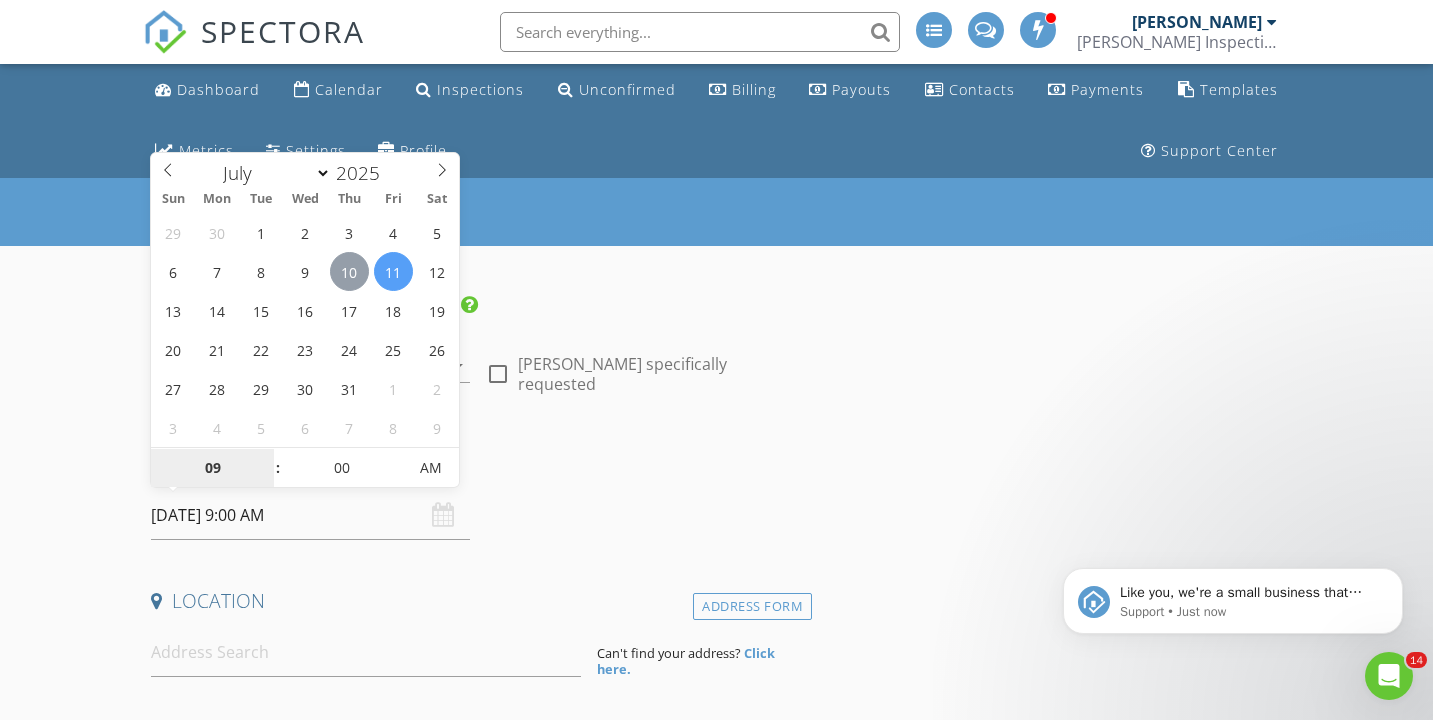 type on "07/10/2025 9:00 AM" 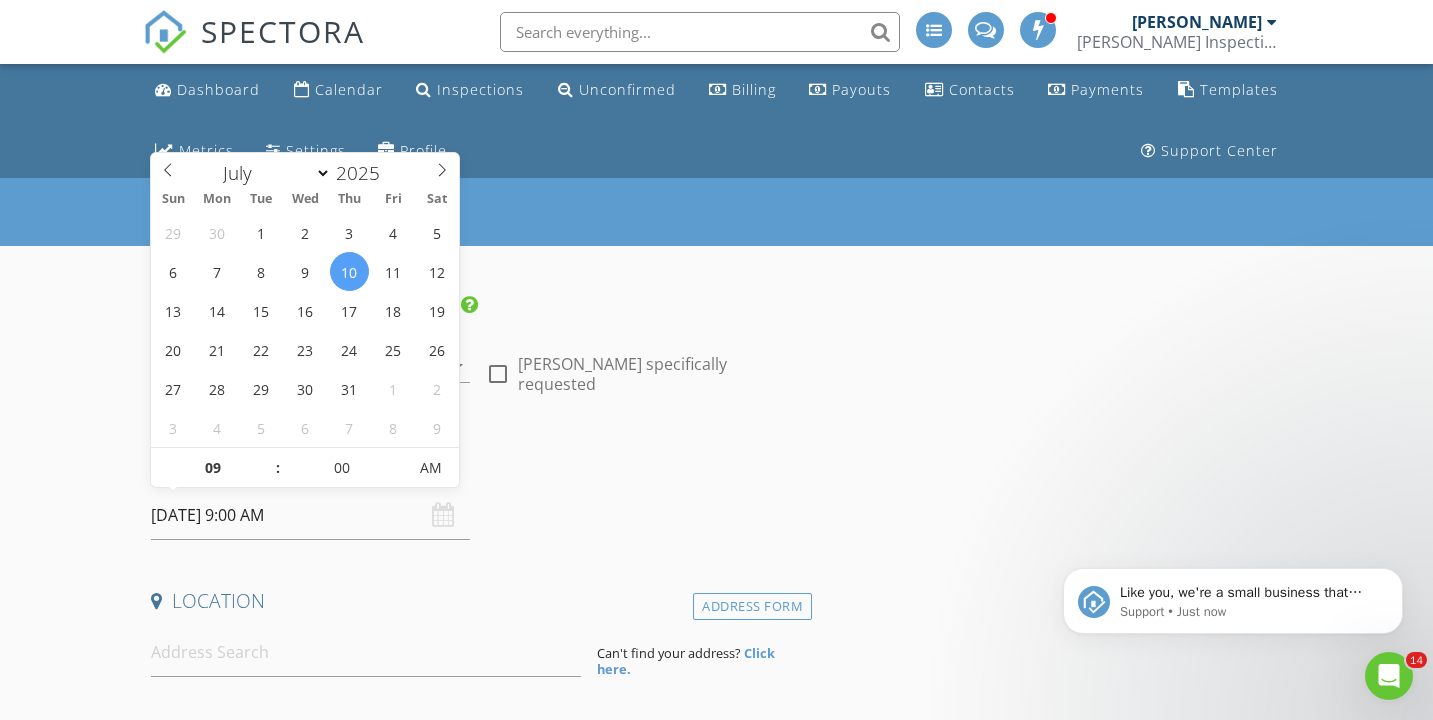 click on "New Inspection
INSPECTOR(S)
check_box   William Larson   PRIMARY   William Larson arrow_drop_down   check_box_outline_blank William Larson specifically requested
Date/Time
07/10/2025 9:00 AM
Location
Address Form       Can't find your address?   Click here.
client
check_box Enable Client CC email for this inspection   Client Search     check_box_outline_blank Client is a Company/Organization     First Name   Last Name   Email   CC Email   Phone         Tags         Notes   Private Notes
ADD ADDITIONAL client
SERVICES
check_box_outline_blank   Residential Inspection   Visual Inspection of the Residential Property/Home check_box_outline_blank   Wind Mitigation + 4-Point Inspection   Combination Deal check_box_outline_blank   4-Point Inspection   check_box_outline_blank" at bounding box center [716, 1804] 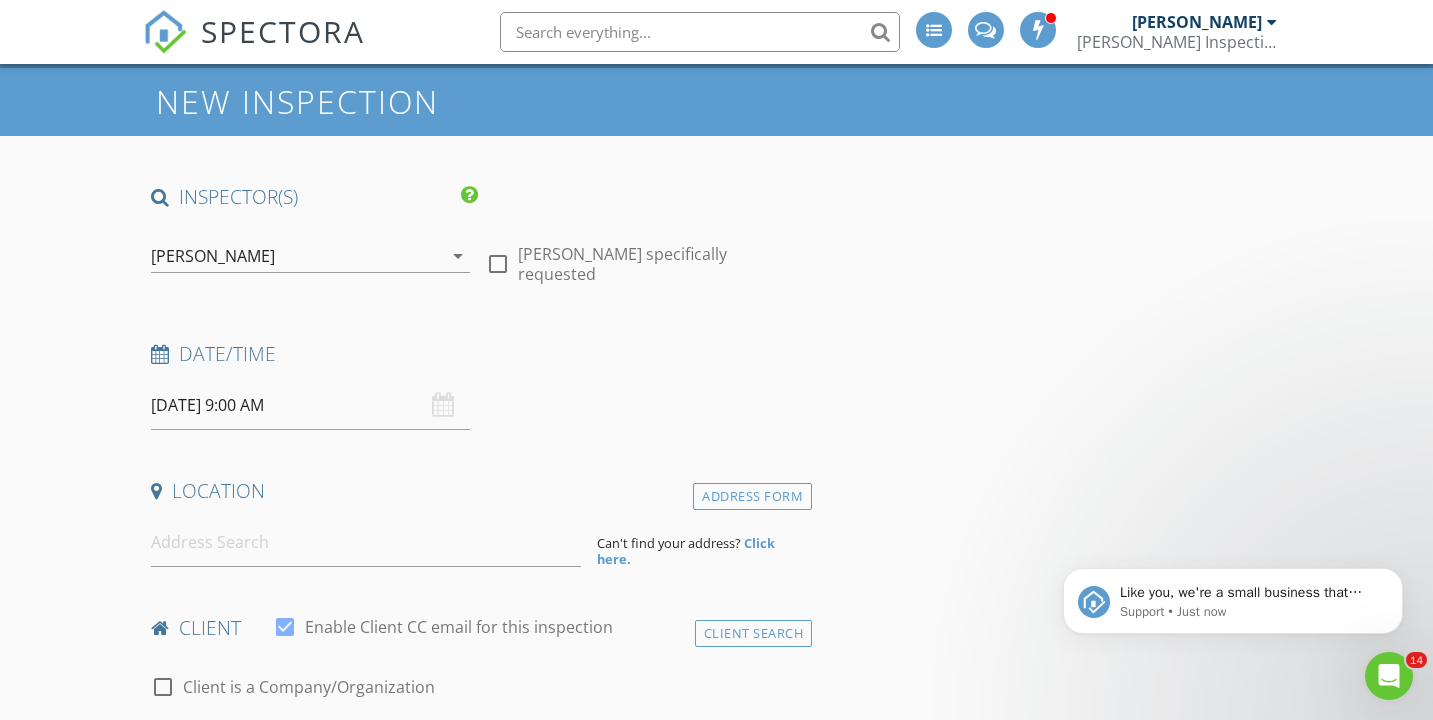 scroll, scrollTop: 157, scrollLeft: 0, axis: vertical 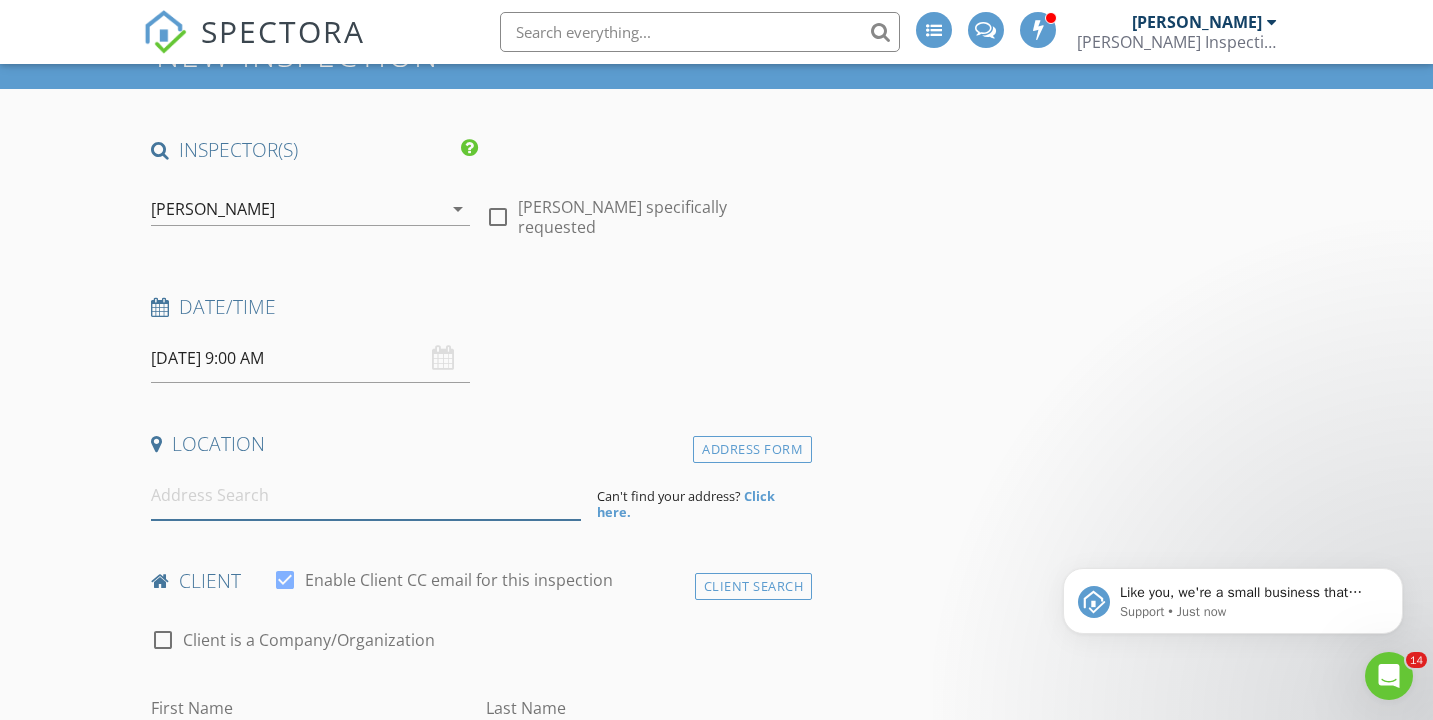 click at bounding box center (366, 495) 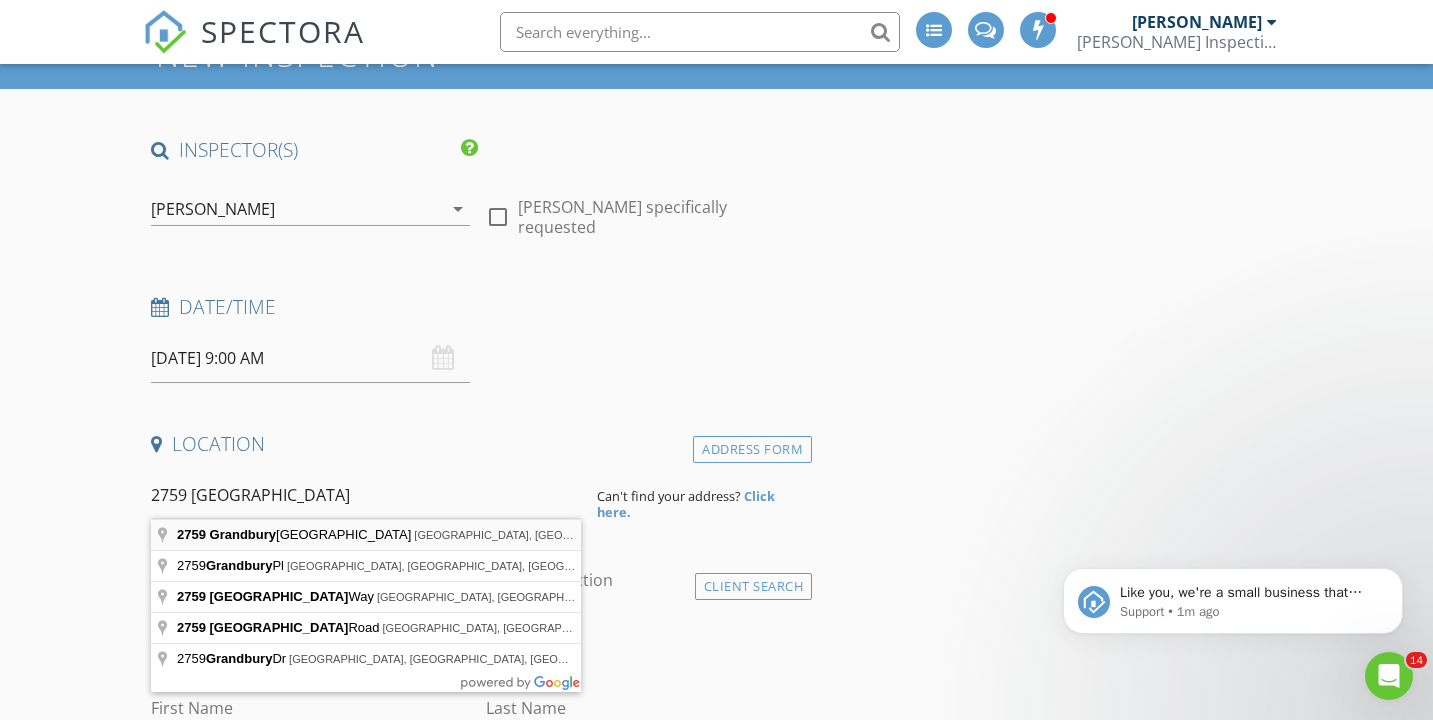type on "2759 Grandbury Grove Road, Lakeland, FL, USA" 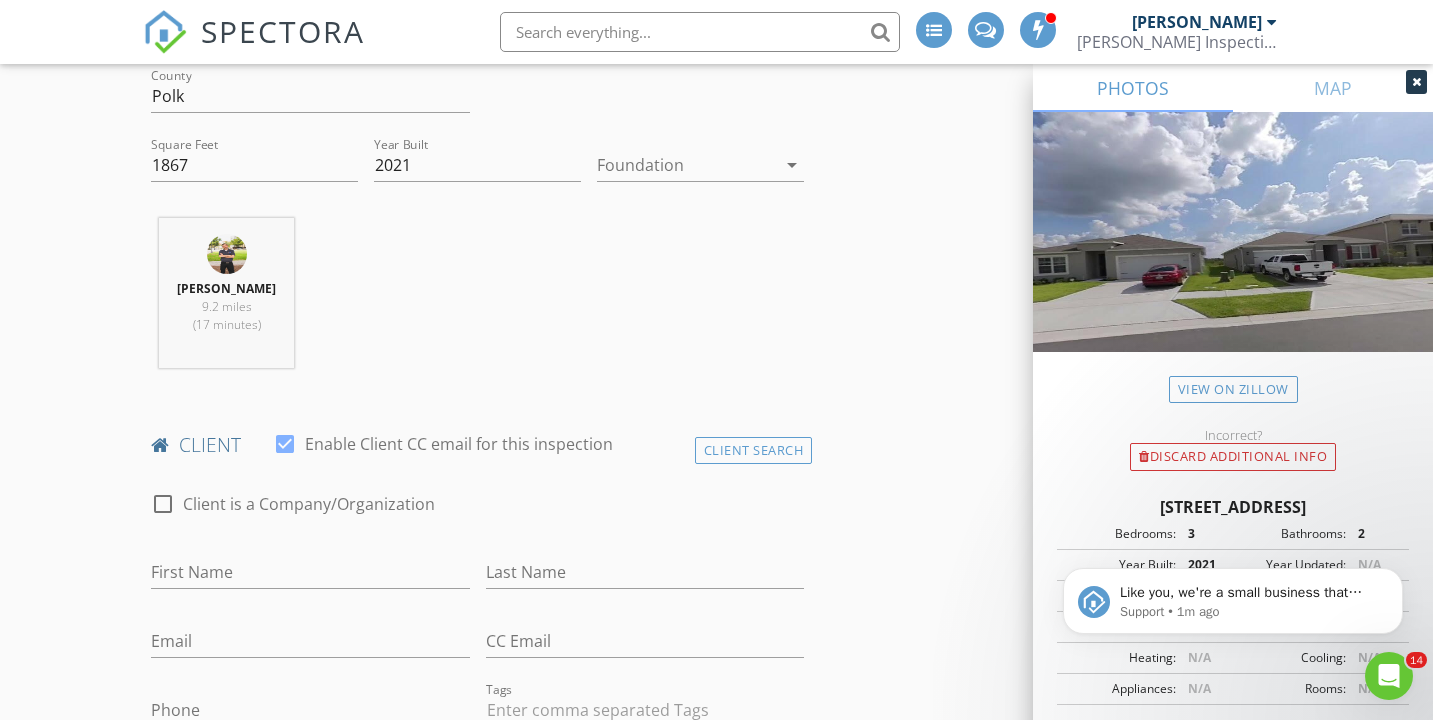 scroll, scrollTop: 734, scrollLeft: 0, axis: vertical 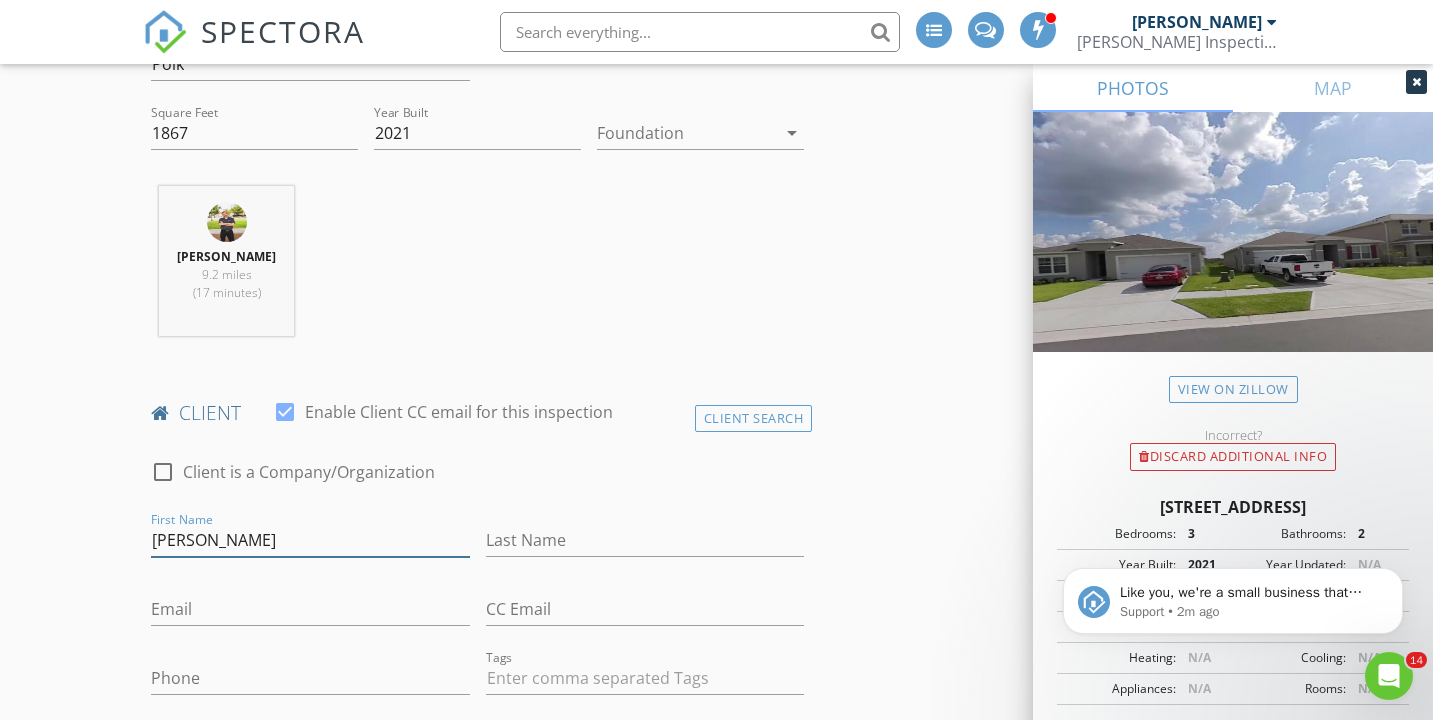 type on "[PERSON_NAME]" 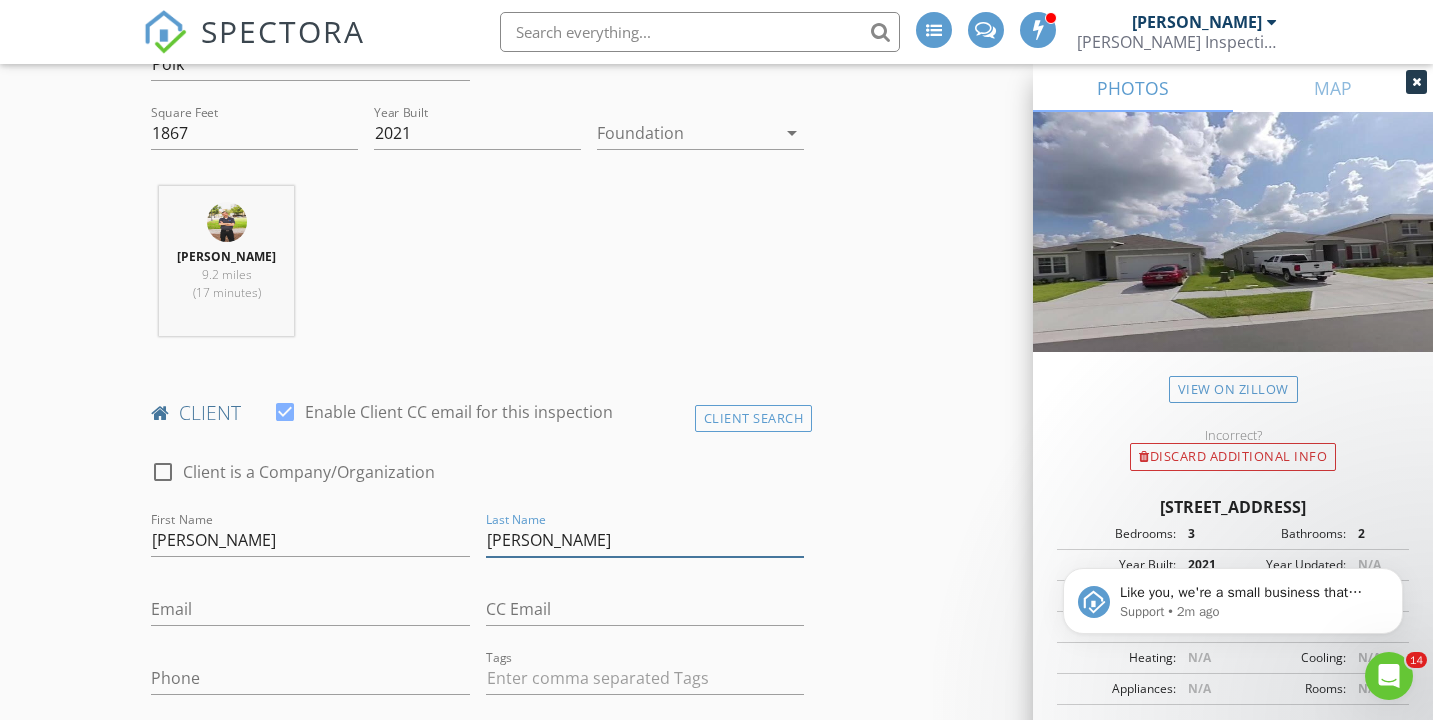 type on "[PERSON_NAME]" 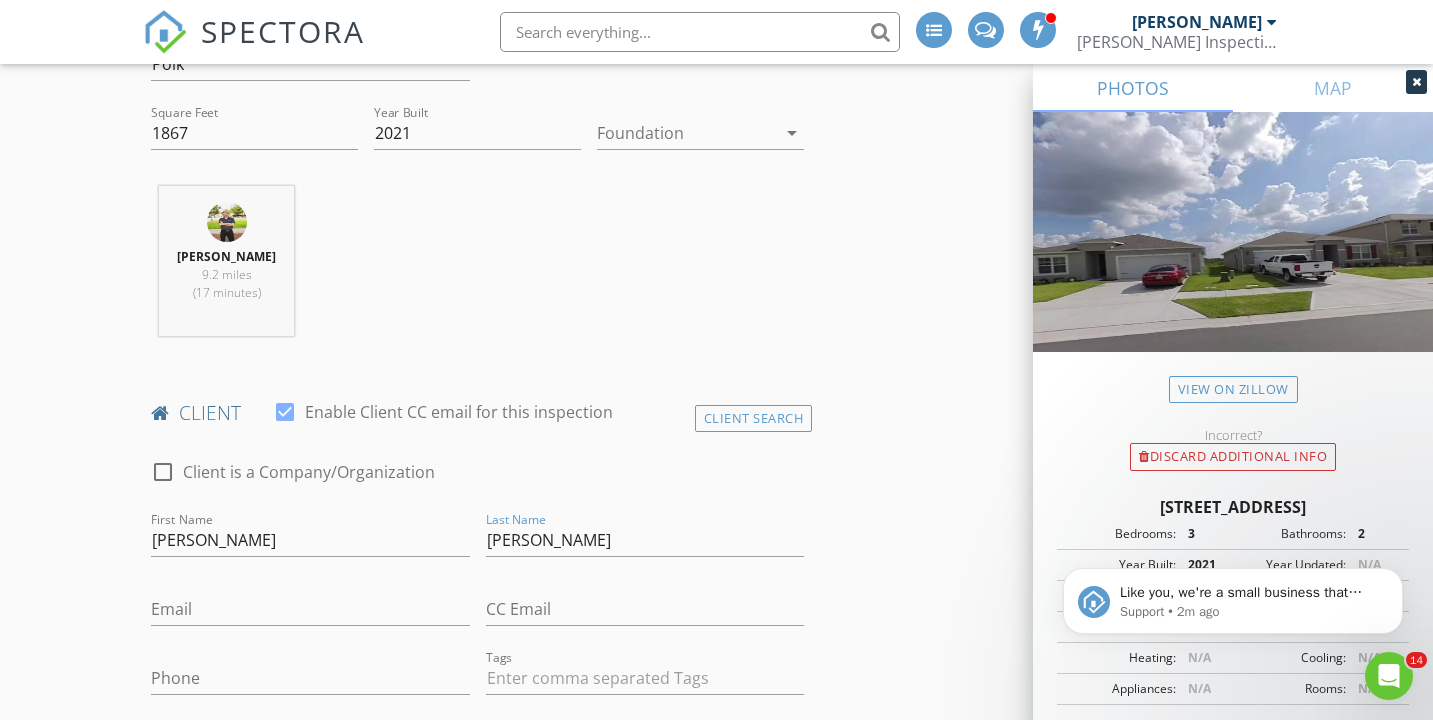 click on "New Inspection
INSPECTOR(S)
check_box   William Larson   PRIMARY   William Larson arrow_drop_down   check_box_outline_blank William Larson specifically requested
Date/Time
07/10/2025 9:00 AM
Location
Address Search       Address 2759 Grandbury Grove Rd   Unit   City Lakeland   State FL   Zip 33811   County Polk     Square Feet 1867   Year Built 2021   Foundation arrow_drop_down     William Larson     9.2 miles     (17 minutes)
client
check_box Enable Client CC email for this inspection   Client Search     check_box_outline_blank Client is a Company/Organization     First Name Christopher   Last Name Nottage   Email   CC Email   Phone         Tags         Notes   Private Notes
ADD ADDITIONAL client
SERVICES
check_box_outline_blank   Residential Inspection" at bounding box center (716, 1274) 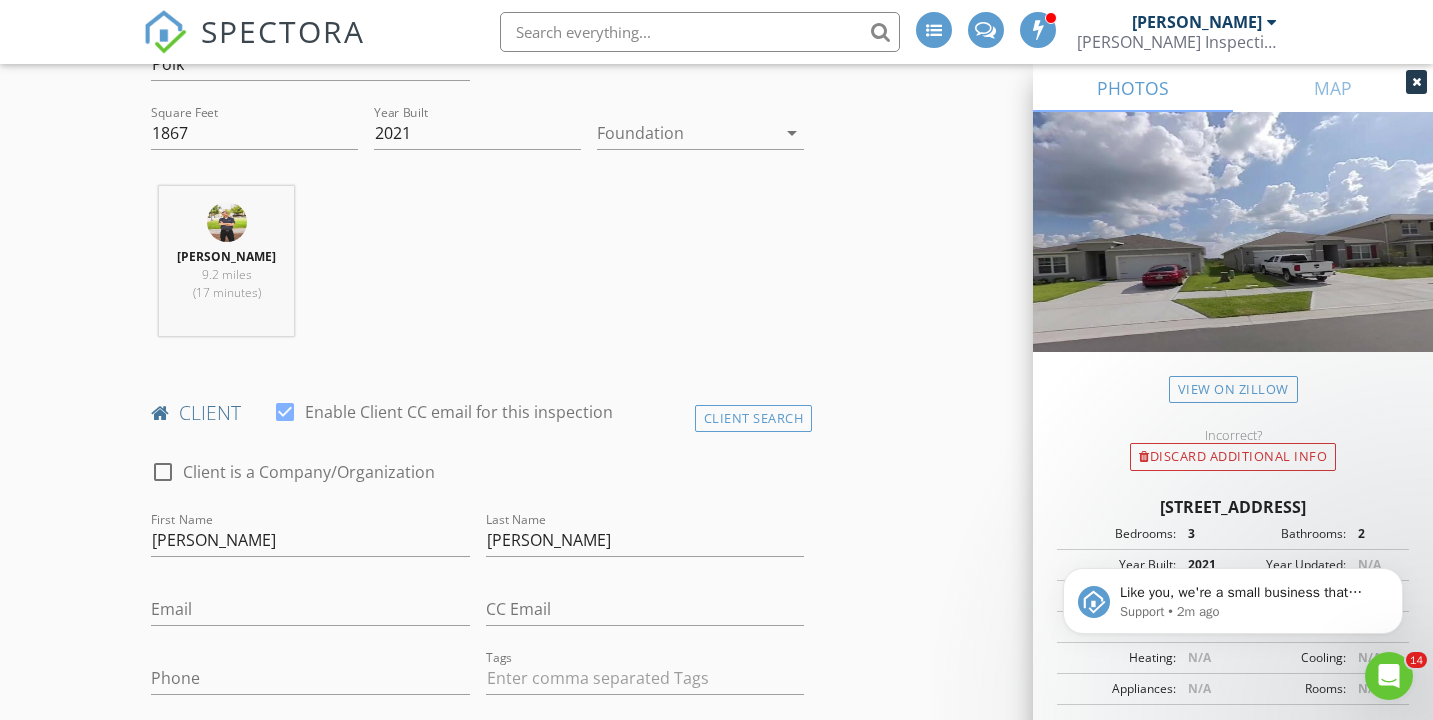 click on "New Inspection
INSPECTOR(S)
check_box   William Larson   PRIMARY   William Larson arrow_drop_down   check_box_outline_blank William Larson specifically requested
Date/Time
07/10/2025 9:00 AM
Location
Address Search       Address 2759 Grandbury Grove Rd   Unit   City Lakeland   State FL   Zip 33811   County Polk     Square Feet 1867   Year Built 2021   Foundation arrow_drop_down     William Larson     9.2 miles     (17 minutes)
client
check_box Enable Client CC email for this inspection   Client Search     check_box_outline_blank Client is a Company/Organization     First Name Christopher   Last Name Nottage   Email   CC Email   Phone         Tags         Notes   Private Notes
ADD ADDITIONAL client
SERVICES
check_box_outline_blank   Residential Inspection" at bounding box center (716, 1274) 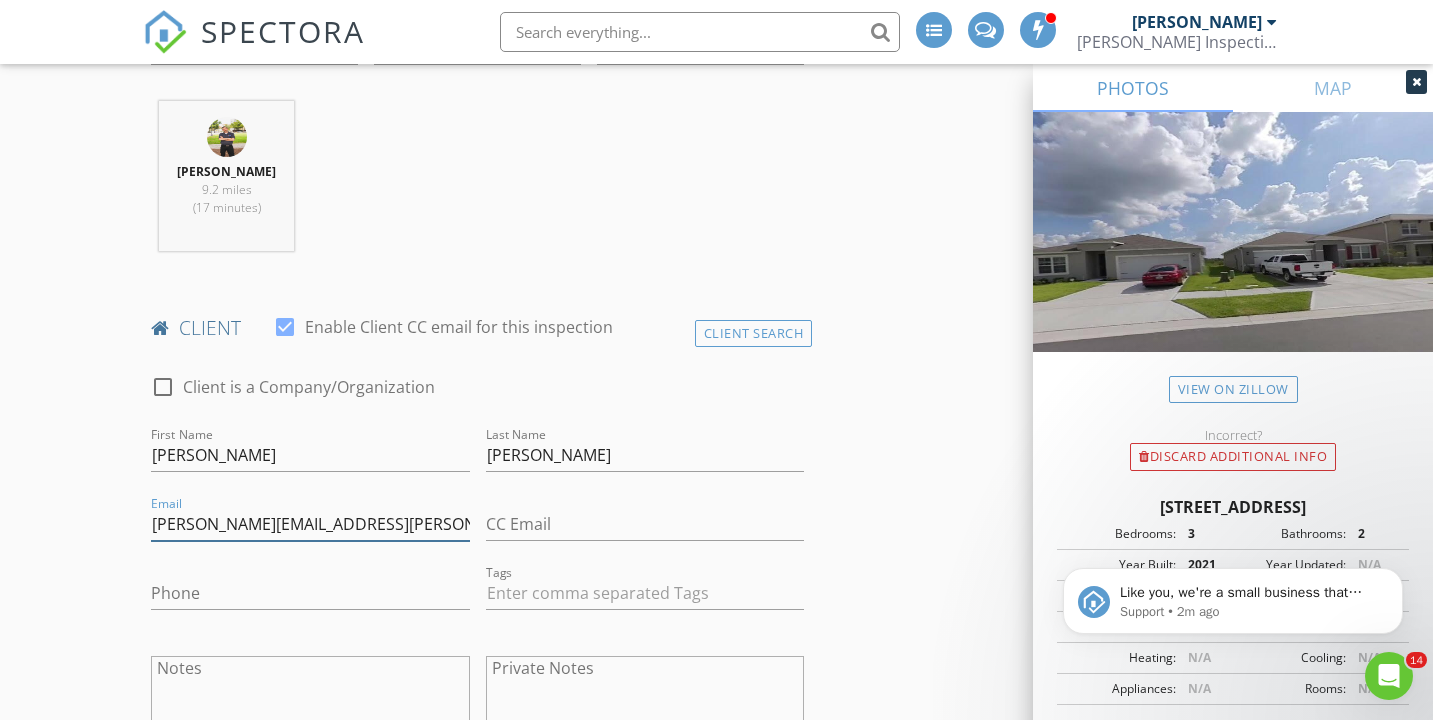 scroll, scrollTop: 824, scrollLeft: 0, axis: vertical 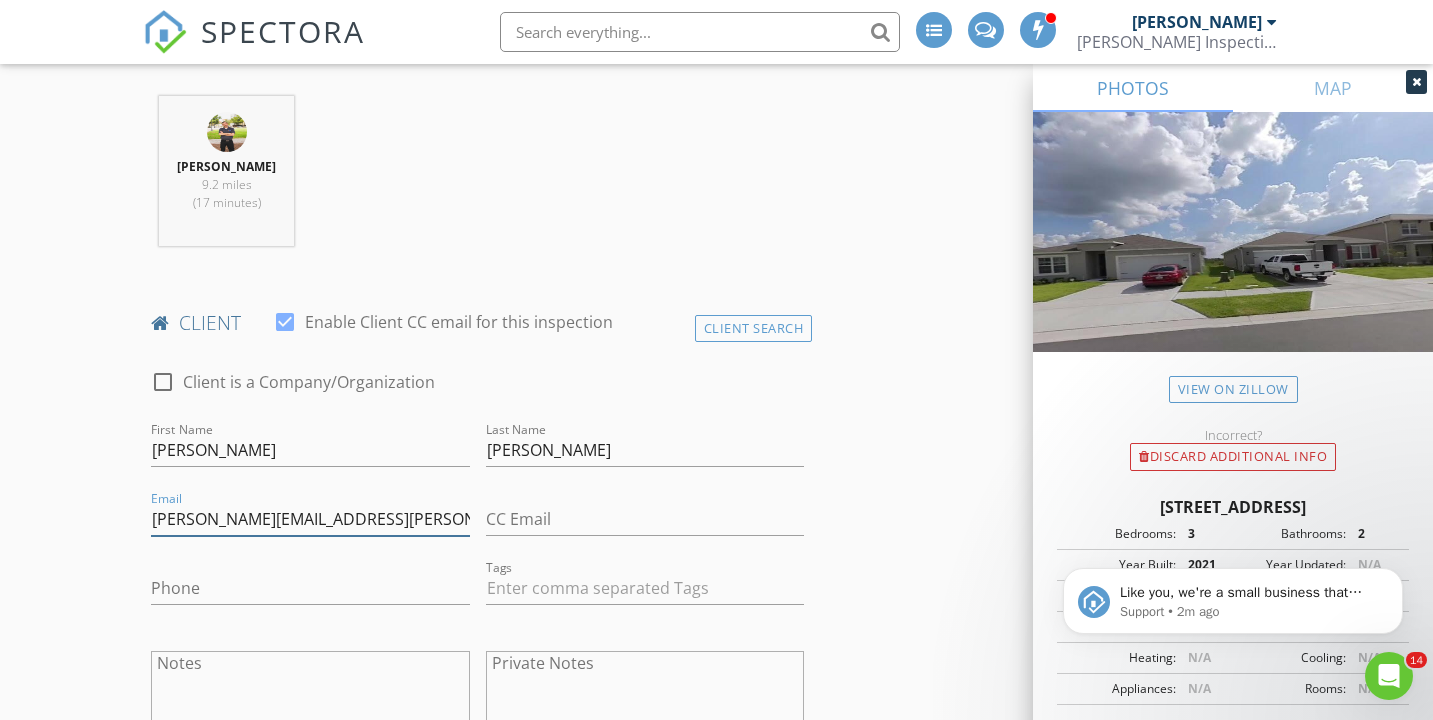 type on "chris.nottage@gmail.com" 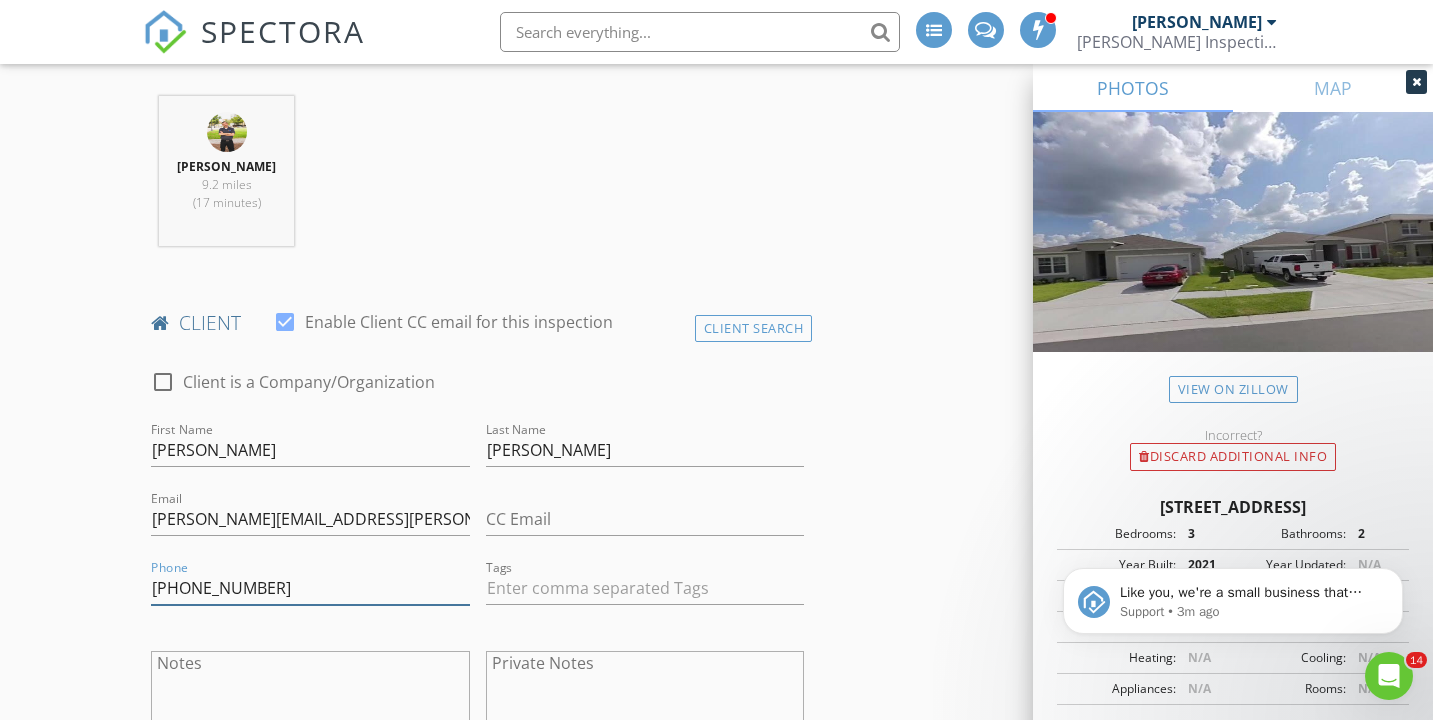 type on "513-222-6308" 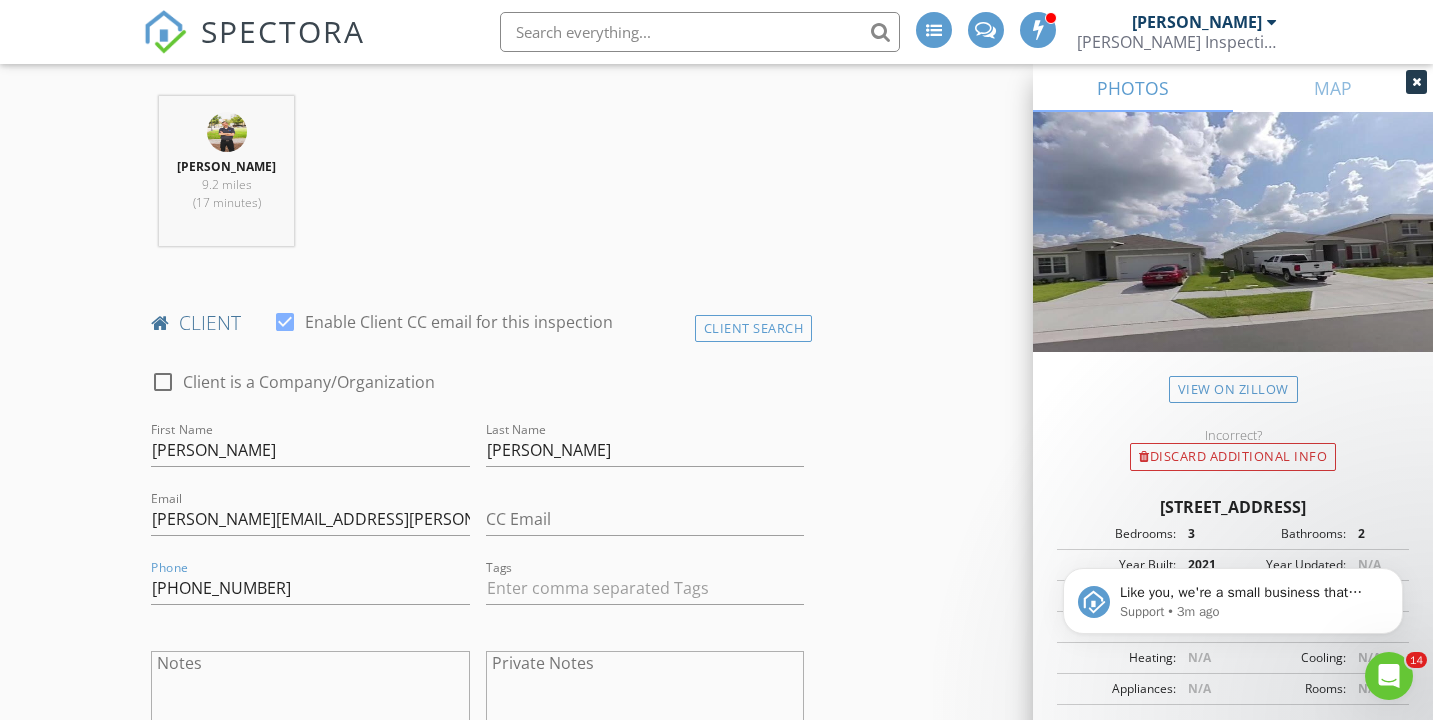 click on "New Inspection
INSPECTOR(S)
check_box   William Larson   PRIMARY   William Larson arrow_drop_down   check_box_outline_blank William Larson specifically requested
Date/Time
07/10/2025 9:00 AM
Location
Address Search       Address 2759 Grandbury Grove Rd   Unit   City Lakeland   State FL   Zip 33811   County Polk     Square Feet 1867   Year Built 2021   Foundation arrow_drop_down     William Larson     9.2 miles     (17 minutes)
client
check_box Enable Client CC email for this inspection   Client Search     check_box_outline_blank Client is a Company/Organization     First Name Christopher   Last Name Nottage   Email chris.nottage@gmail.com   CC Email   Phone 513-222-6308         Tags         Notes   Private Notes
ADD ADDITIONAL client
SERVICES
check_box_outline_blank" at bounding box center [716, 1184] 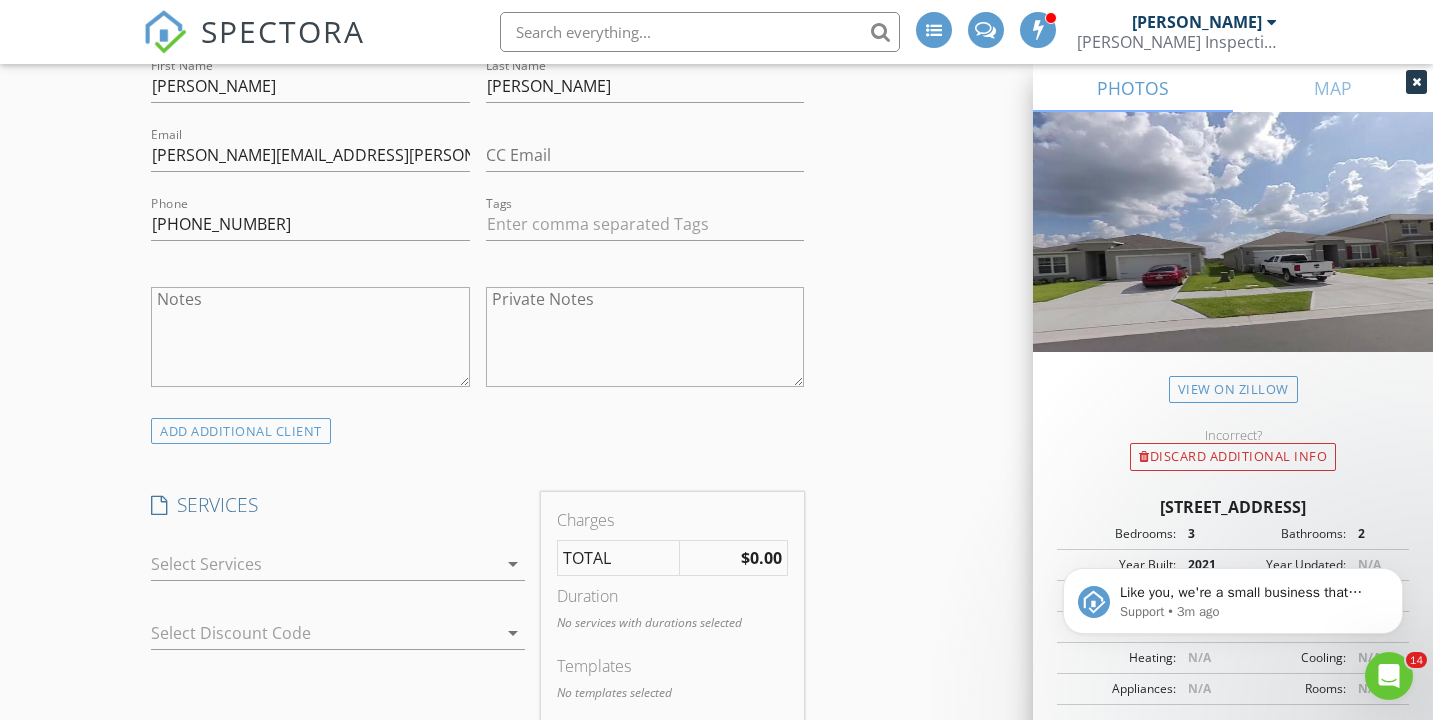 scroll, scrollTop: 1190, scrollLeft: 0, axis: vertical 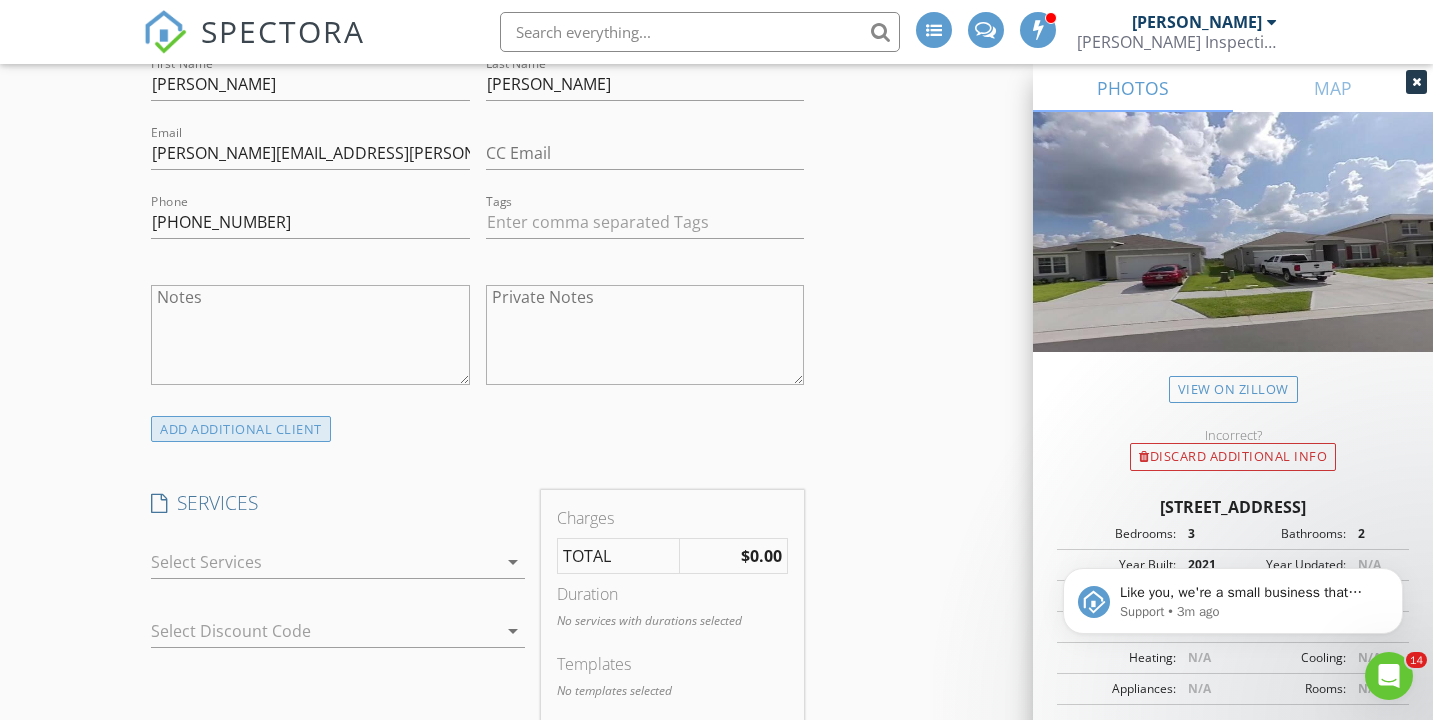 click on "ADD ADDITIONAL client" at bounding box center (241, 429) 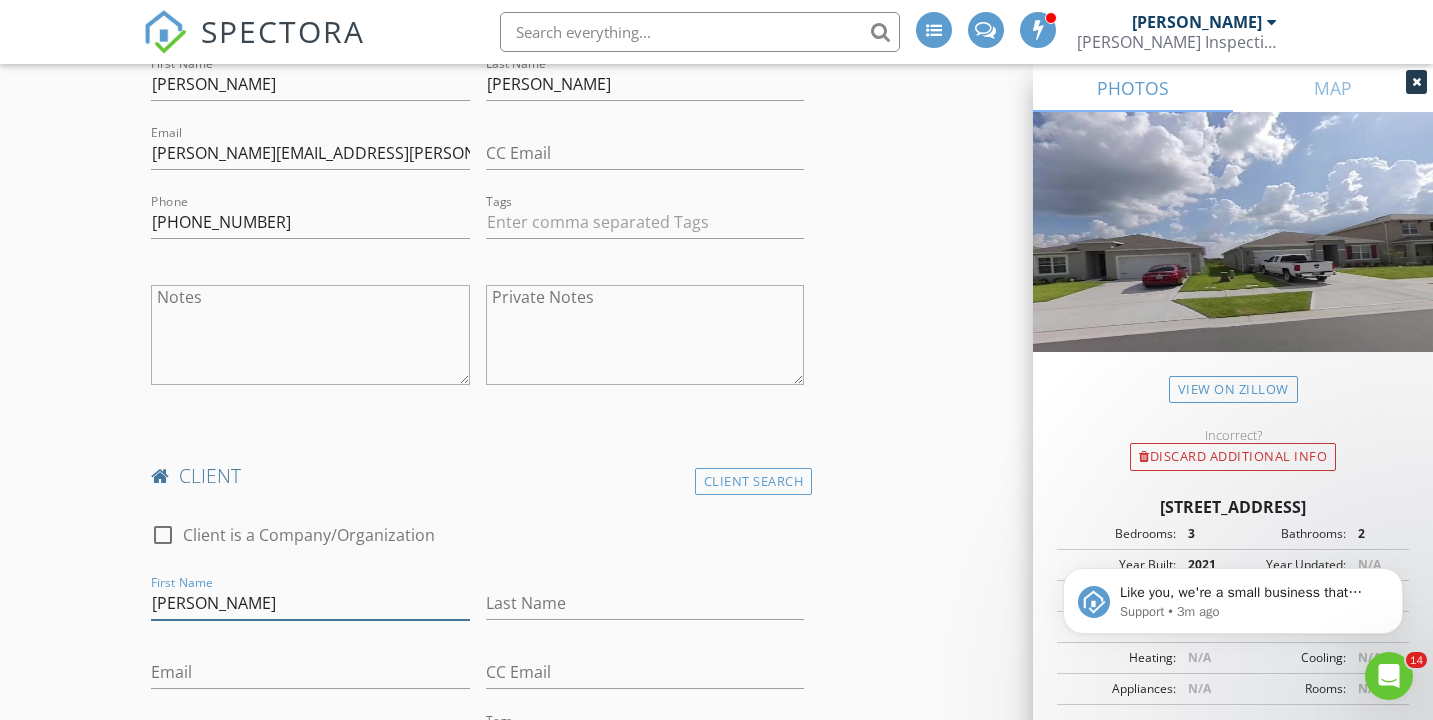 type on "[PERSON_NAME]" 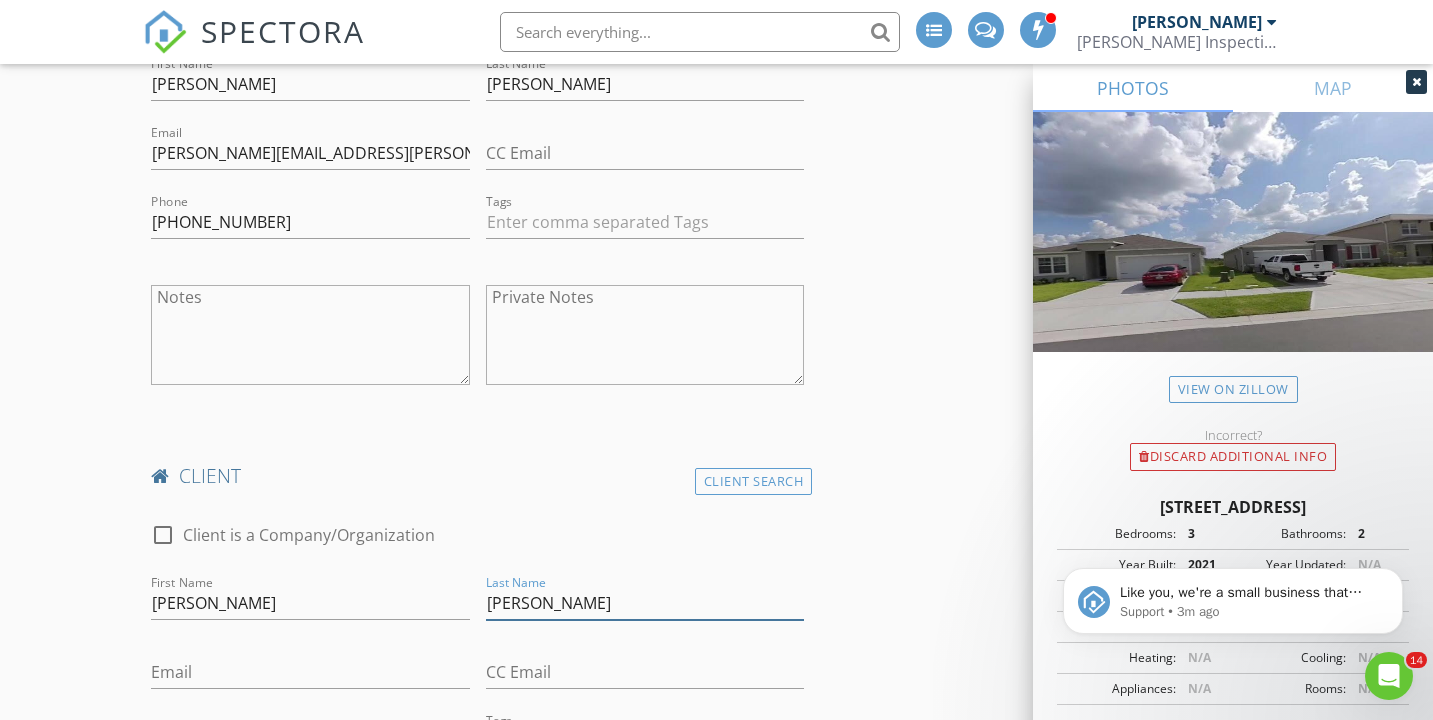 type on "Jarbeau" 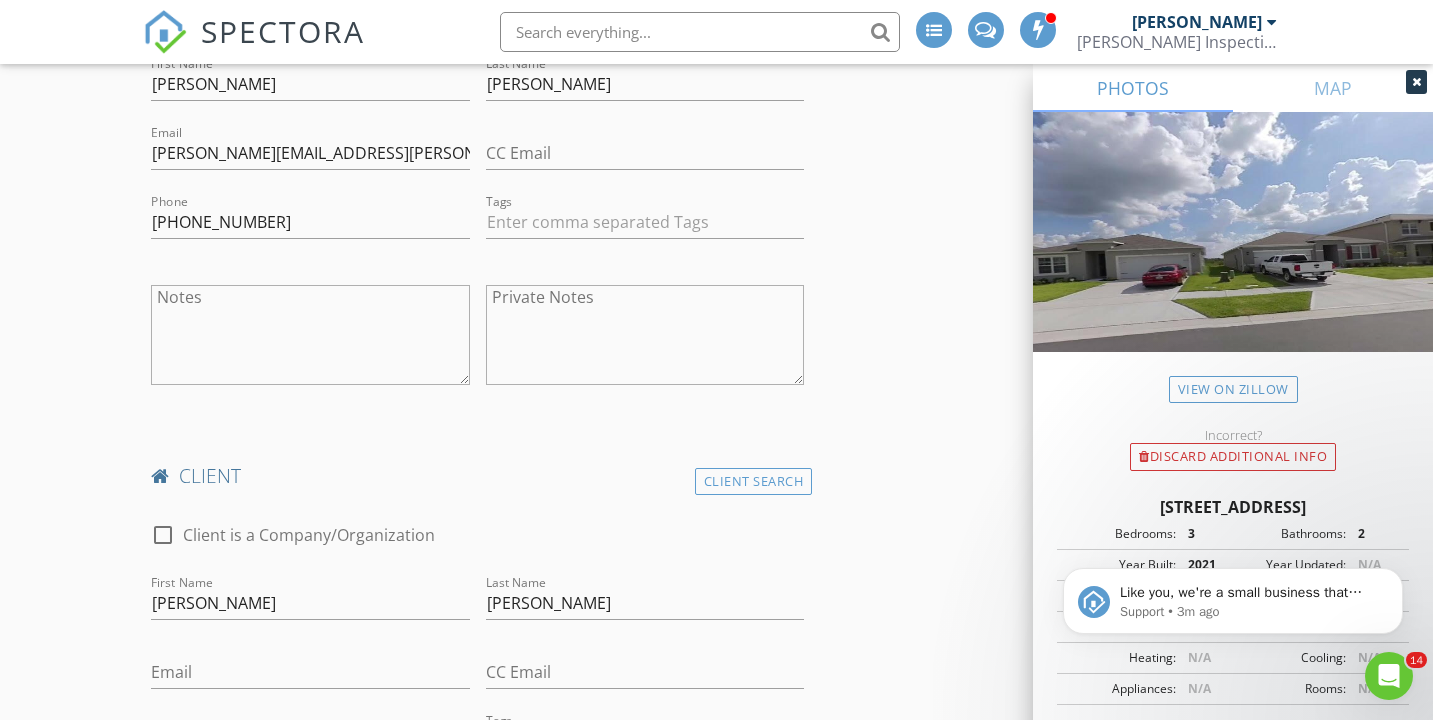 click on "New Inspection
INSPECTOR(S)
check_box   William Larson   PRIMARY   William Larson arrow_drop_down   check_box_outline_blank William Larson specifically requested
Date/Time
07/10/2025 9:00 AM
Location
Address Search       Address 2759 Grandbury Grove Rd   Unit   City Lakeland   State FL   Zip 33811   County Polk     Square Feet 1867   Year Built 2021   Foundation arrow_drop_down     William Larson     9.2 miles     (17 minutes)
client
check_box Enable Client CC email for this inspection   Client Search     check_box_outline_blank Client is a Company/Organization     First Name Christopher   Last Name Nottage   Email chris.nottage@gmail.com   CC Email   Phone 513-222-6308         Tags         Notes   Private Notes
client
Client Search     check_box_outline_blank Client is a Company/Organization     First Name" at bounding box center (716, 1078) 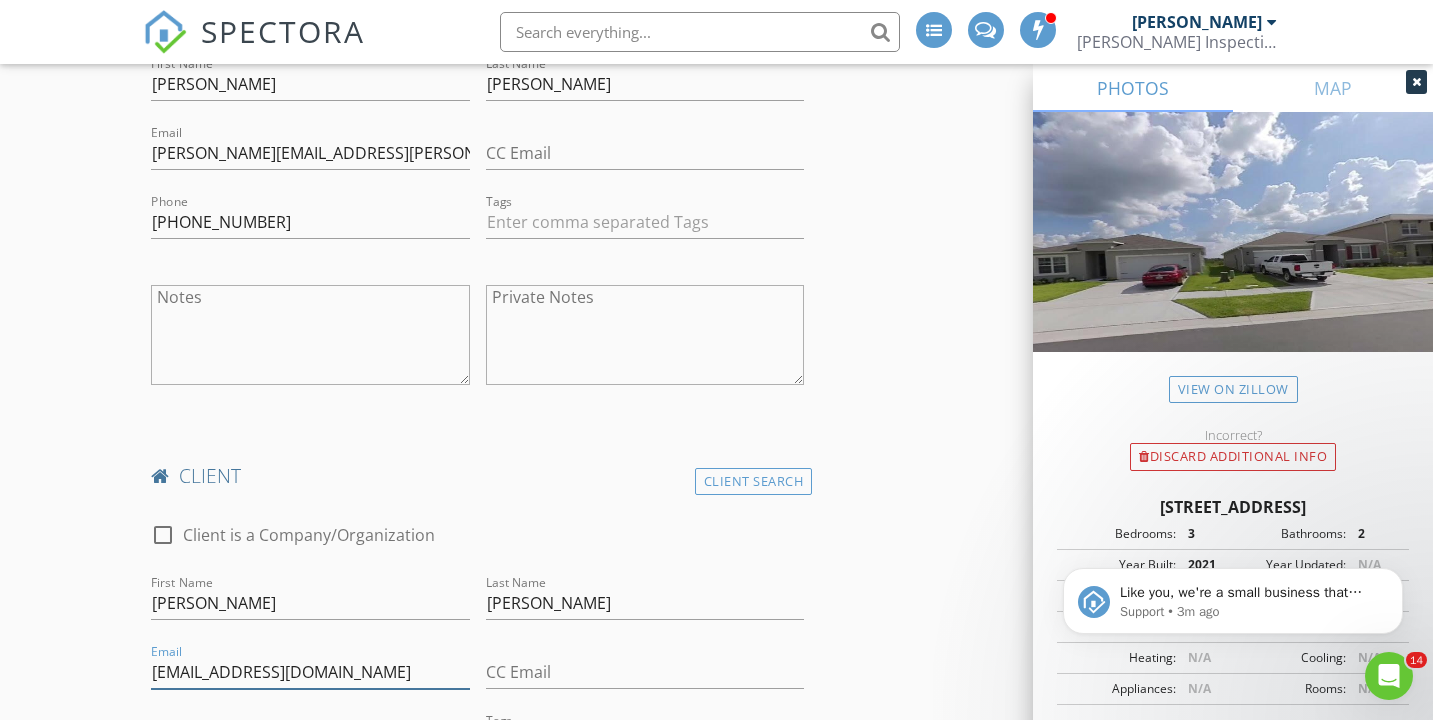 type on "katjarbeau@gmail.com" 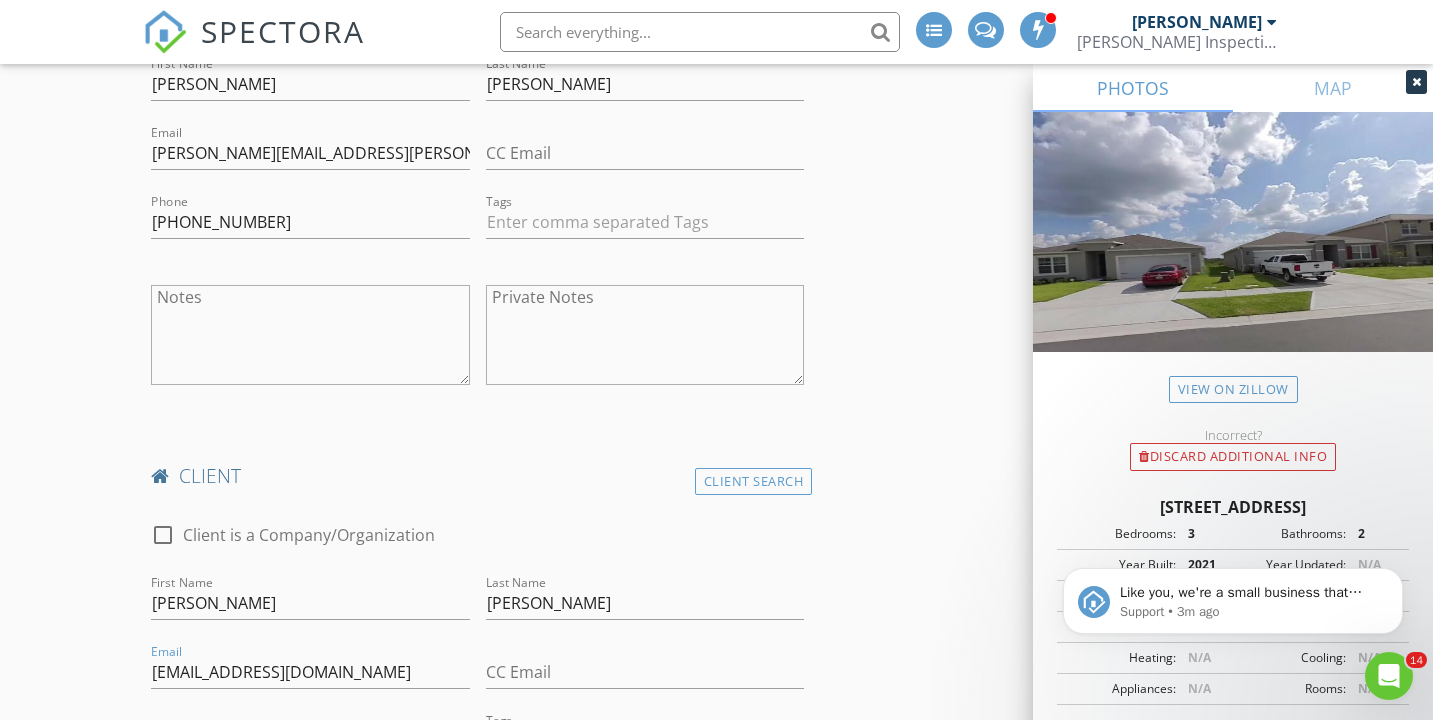 click on "New Inspection
INSPECTOR(S)
check_box   William Larson   PRIMARY   William Larson arrow_drop_down   check_box_outline_blank William Larson specifically requested
Date/Time
07/10/2025 9:00 AM
Location
Address Search       Address 2759 Grandbury Grove Rd   Unit   City Lakeland   State FL   Zip 33811   County Polk     Square Feet 1867   Year Built 2021   Foundation arrow_drop_down     William Larson     9.2 miles     (17 minutes)
client
check_box Enable Client CC email for this inspection   Client Search     check_box_outline_blank Client is a Company/Organization     First Name Christopher   Last Name Nottage   Email chris.nottage@gmail.com   CC Email   Phone 513-222-6308         Tags         Notes   Private Notes
client
Client Search     check_box_outline_blank Client is a Company/Organization     First Name" at bounding box center (716, 1078) 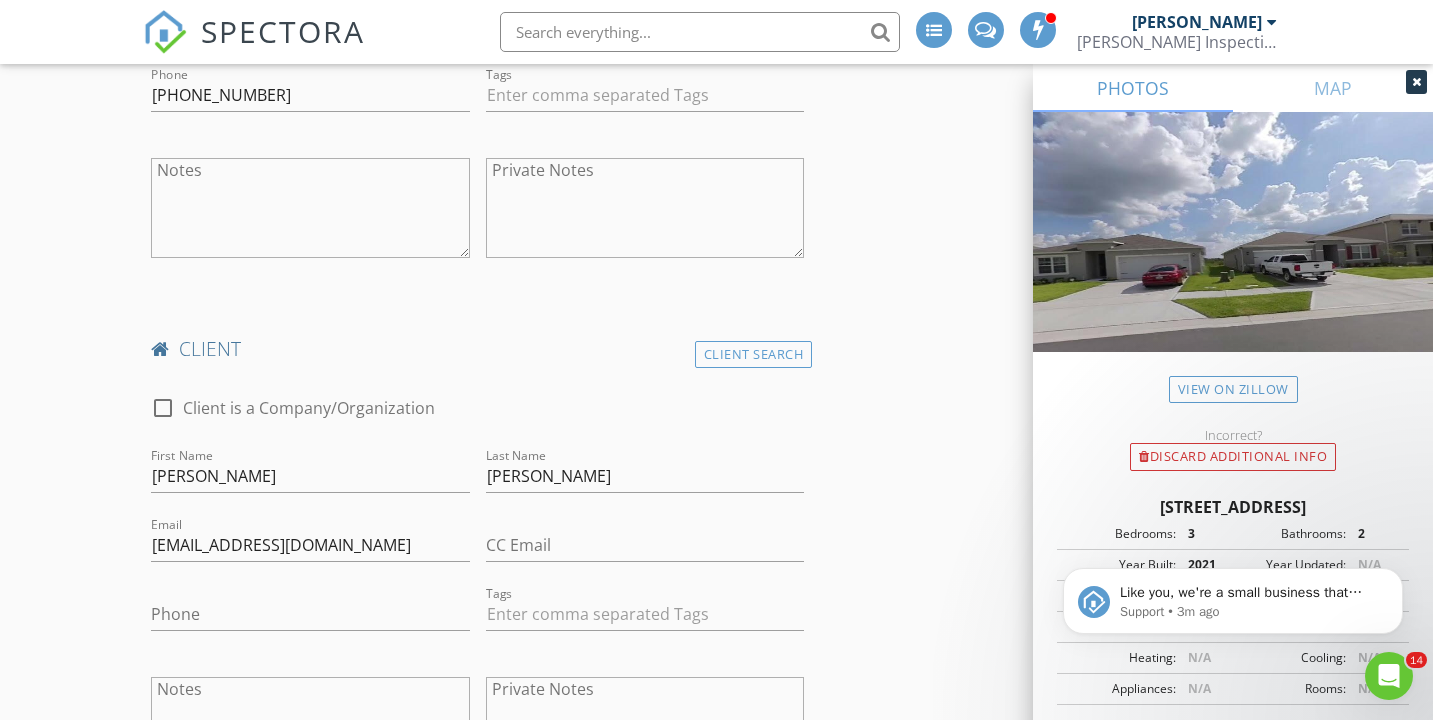 scroll, scrollTop: 1338, scrollLeft: 0, axis: vertical 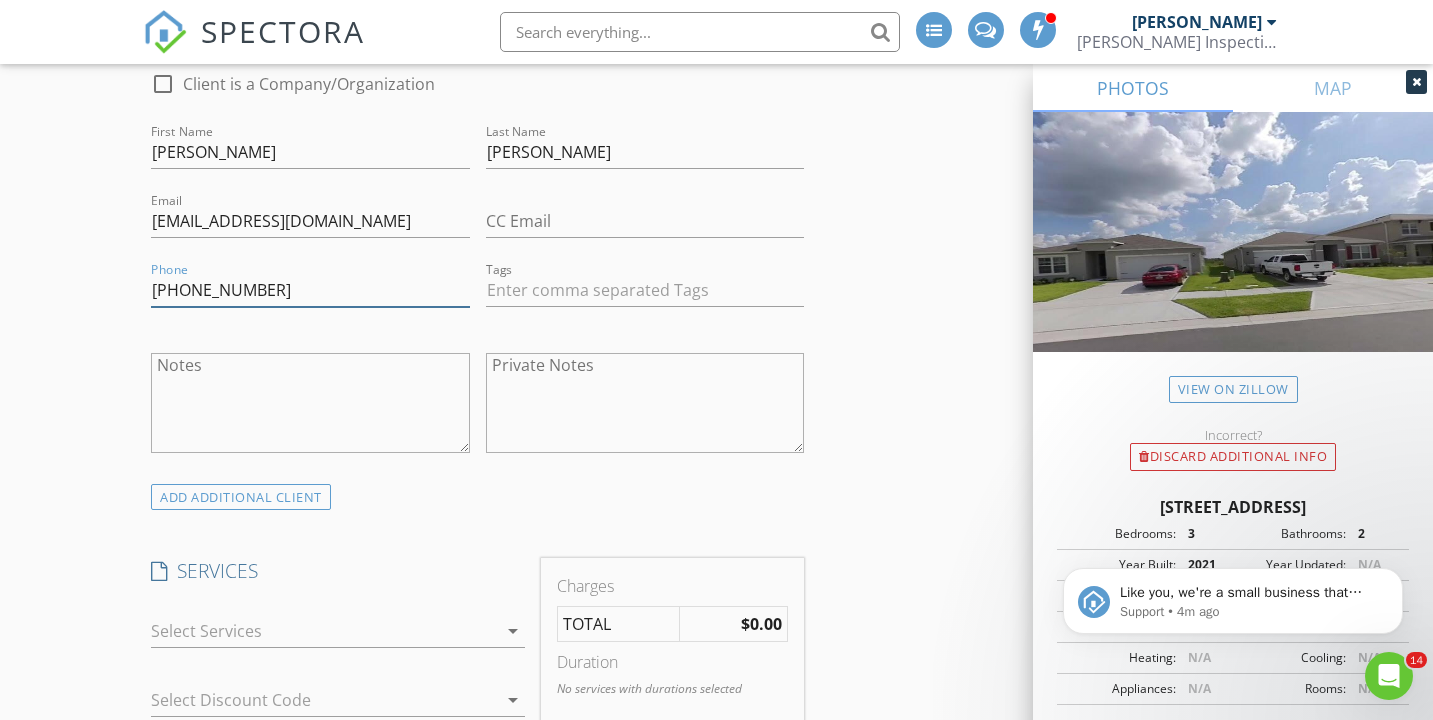 type on "401-742-0708" 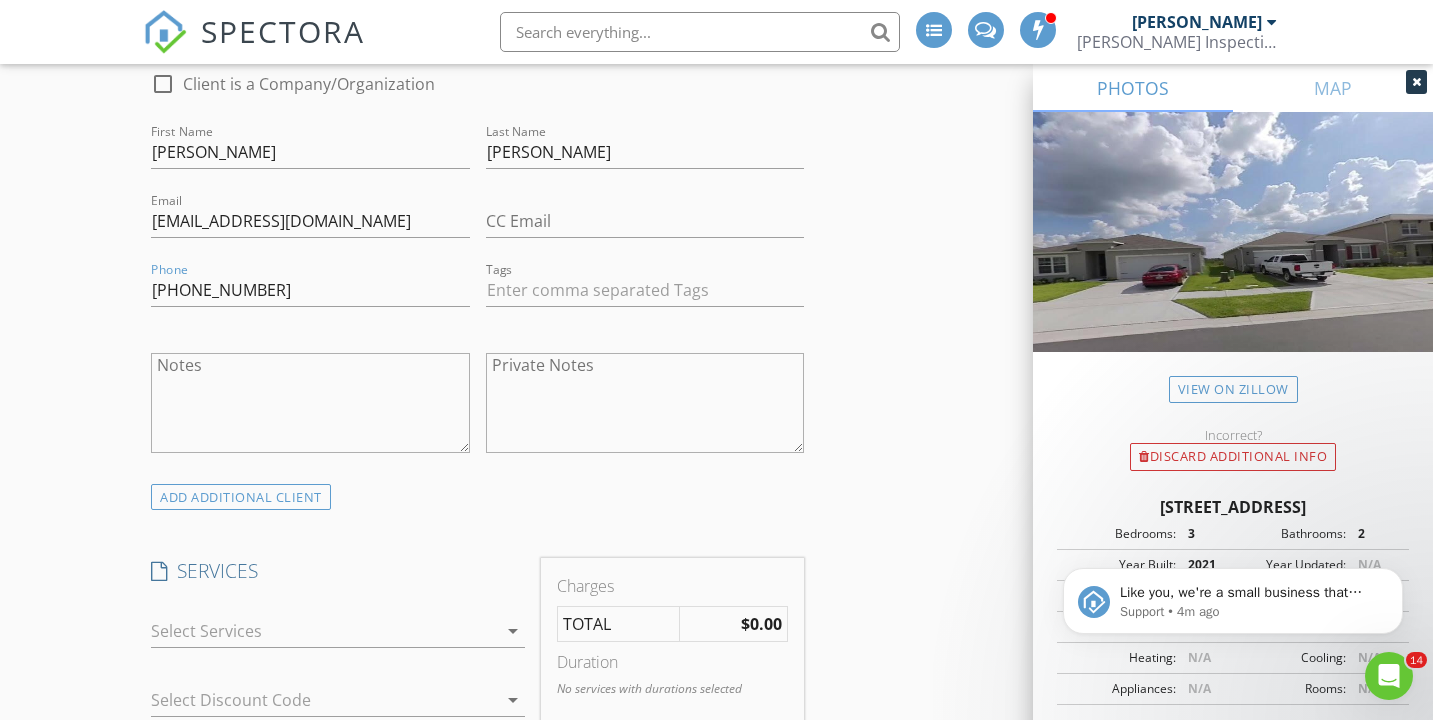 click on "INSPECTOR(S)
check_box   William Larson   PRIMARY   William Larson arrow_drop_down   check_box_outline_blank William Larson specifically requested
Date/Time
07/10/2025 9:00 AM
Location
Address Search       Address 2759 Grandbury Grove Rd   Unit   City Lakeland   State FL   Zip 33811   County Polk     Square Feet 1867   Year Built 2021   Foundation arrow_drop_down     William Larson     9.2 miles     (17 minutes)
client
check_box Enable Client CC email for this inspection   Client Search     check_box_outline_blank Client is a Company/Organization     First Name Christopher   Last Name Nottage   Email chris.nottage@gmail.com   CC Email   Phone 513-222-6308         Tags         Notes   Private Notes
client
Client Search     check_box_outline_blank Client is a Company/Organization     First Name Kathryn   Last Name Jarbeau" at bounding box center [716, 661] 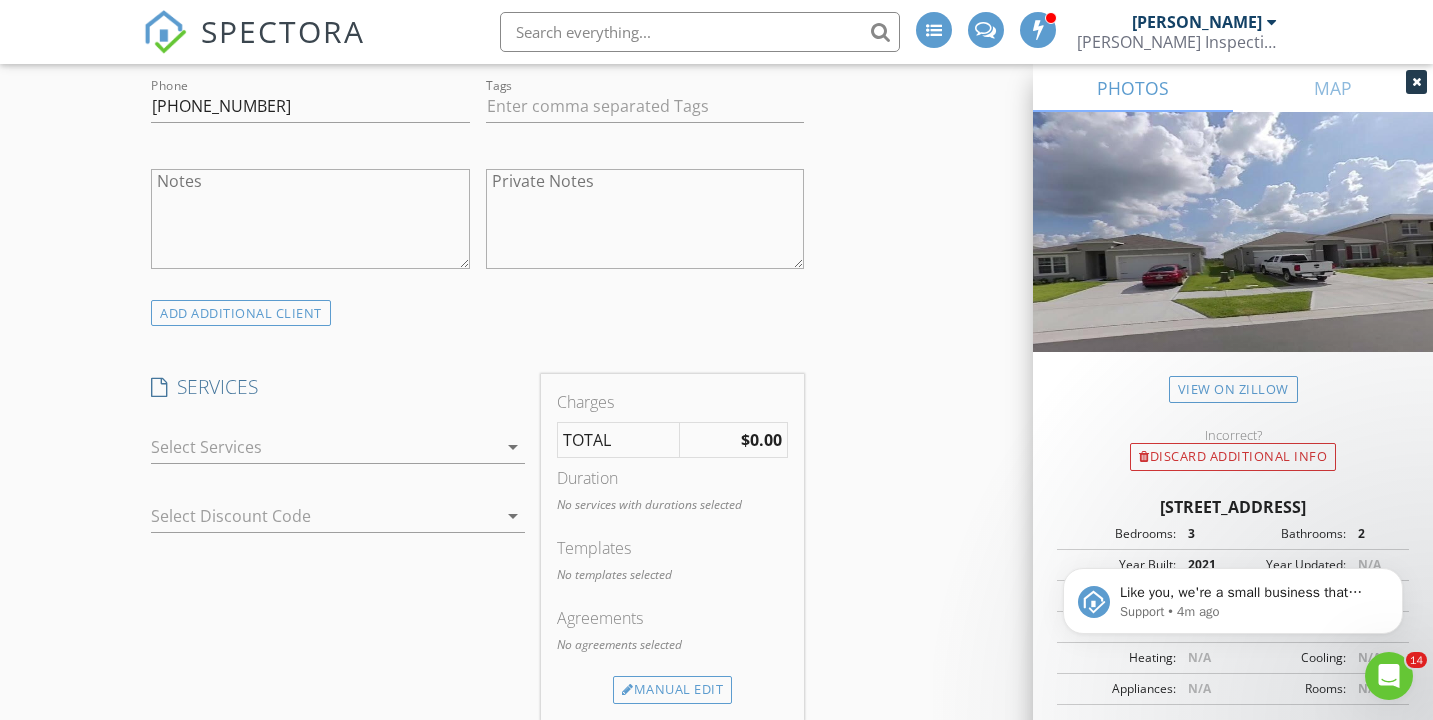 scroll, scrollTop: 1828, scrollLeft: 0, axis: vertical 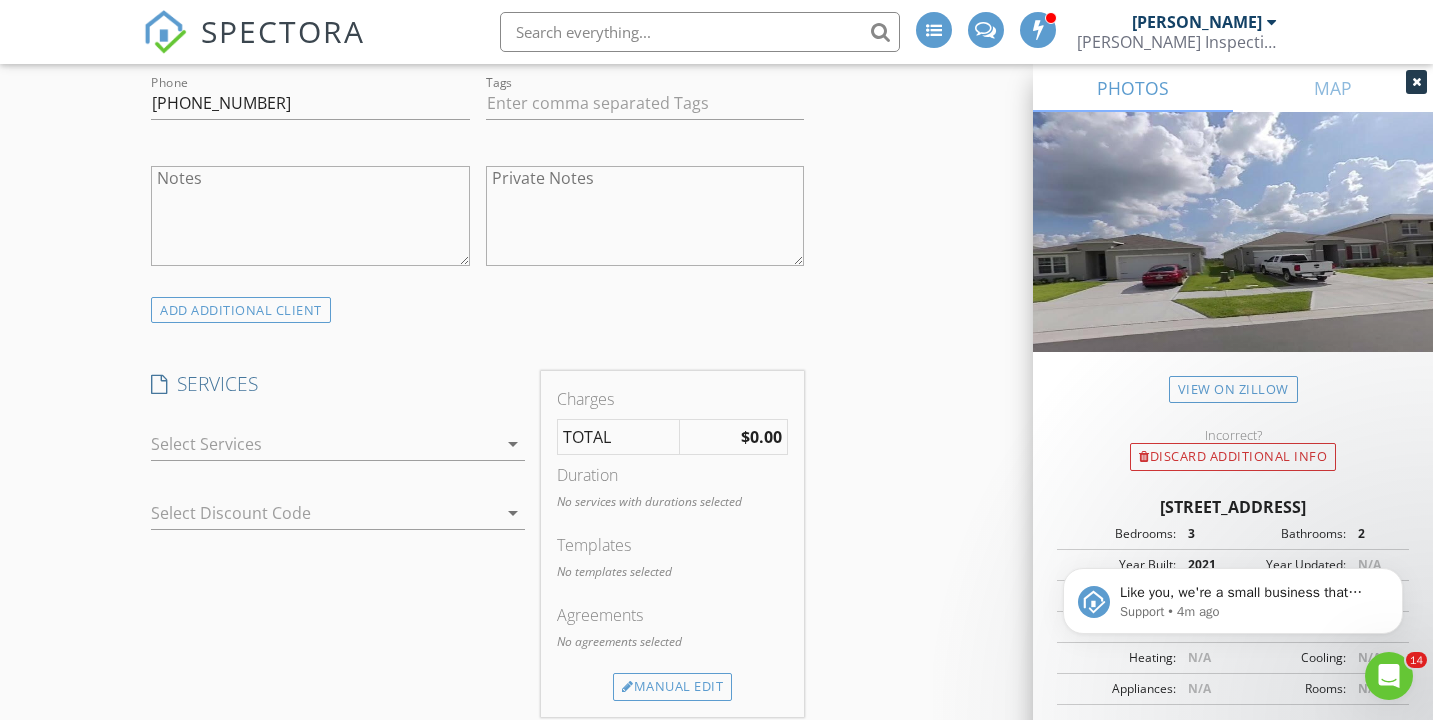 click at bounding box center (324, 444) 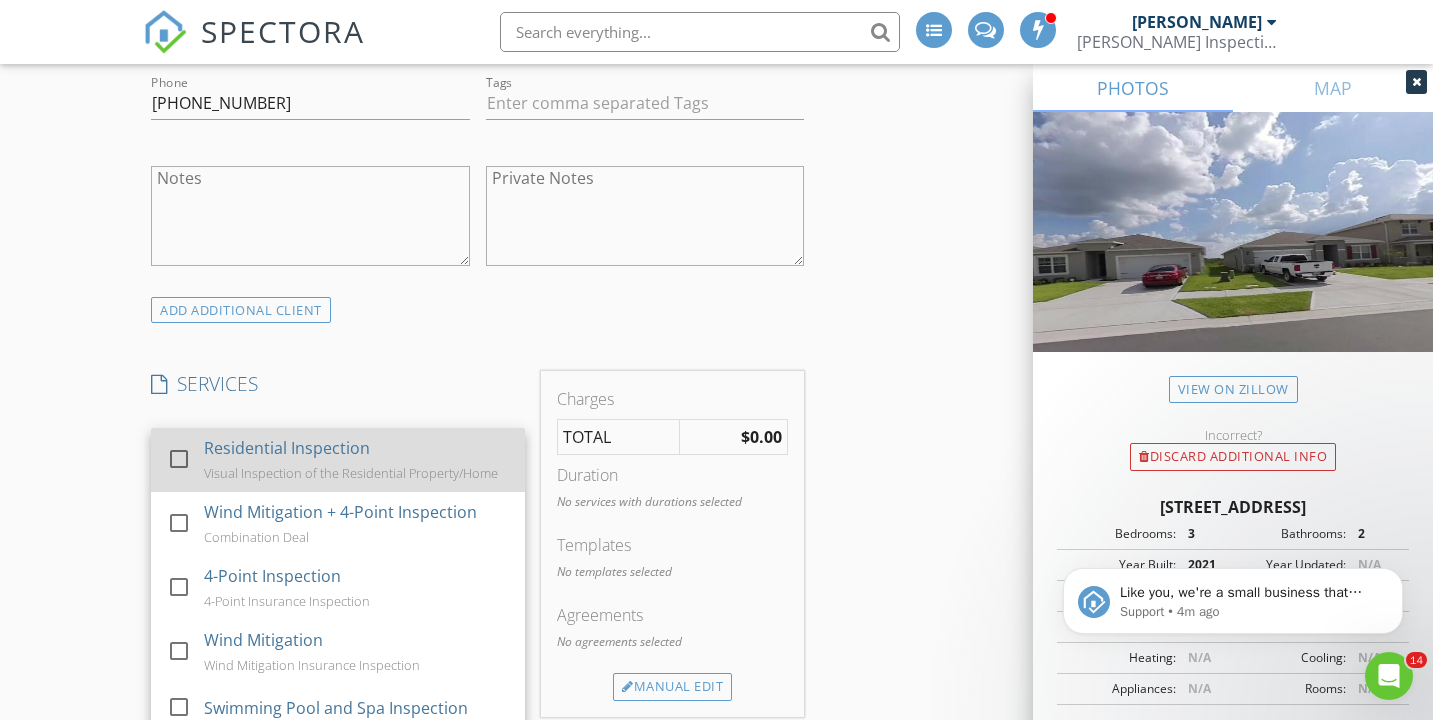 click on "Residential Inspection" at bounding box center [287, 448] 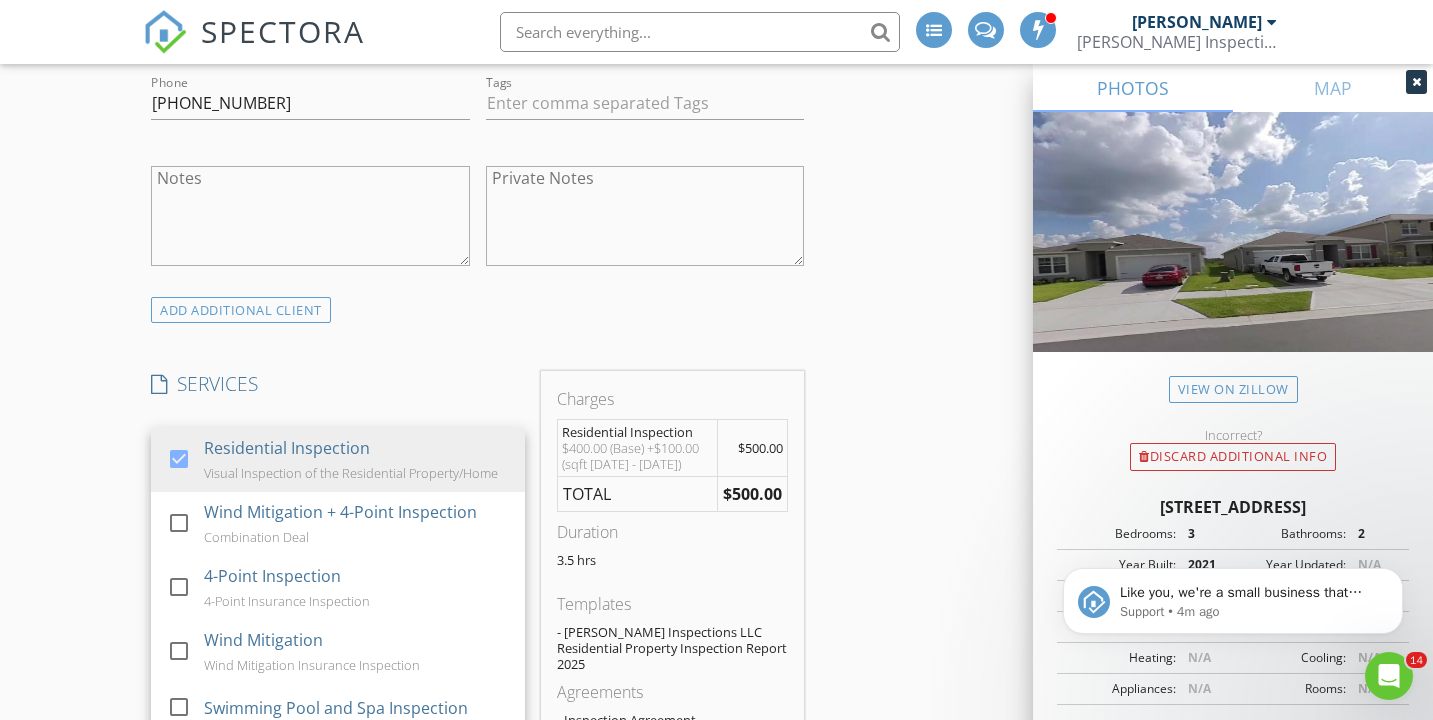 click on "New Inspection
INSPECTOR(S)
check_box   William Larson   PRIMARY   William Larson arrow_drop_down   check_box_outline_blank William Larson specifically requested
Date/Time
07/10/2025 9:00 AM
Location
Address Search       Address 2759 Grandbury Grove Rd   Unit   City Lakeland   State FL   Zip 33811   County Polk     Square Feet 1867   Year Built 2021   Foundation arrow_drop_down     William Larson     9.2 miles     (17 minutes)
client
check_box Enable Client CC email for this inspection   Client Search     check_box_outline_blank Client is a Company/Organization     First Name Christopher   Last Name Nottage   Email chris.nottage@gmail.com   CC Email   Phone 513-222-6308         Tags         Notes   Private Notes
client
Client Search     check_box_outline_blank Client is a Company/Organization     First Name" at bounding box center (716, 471) 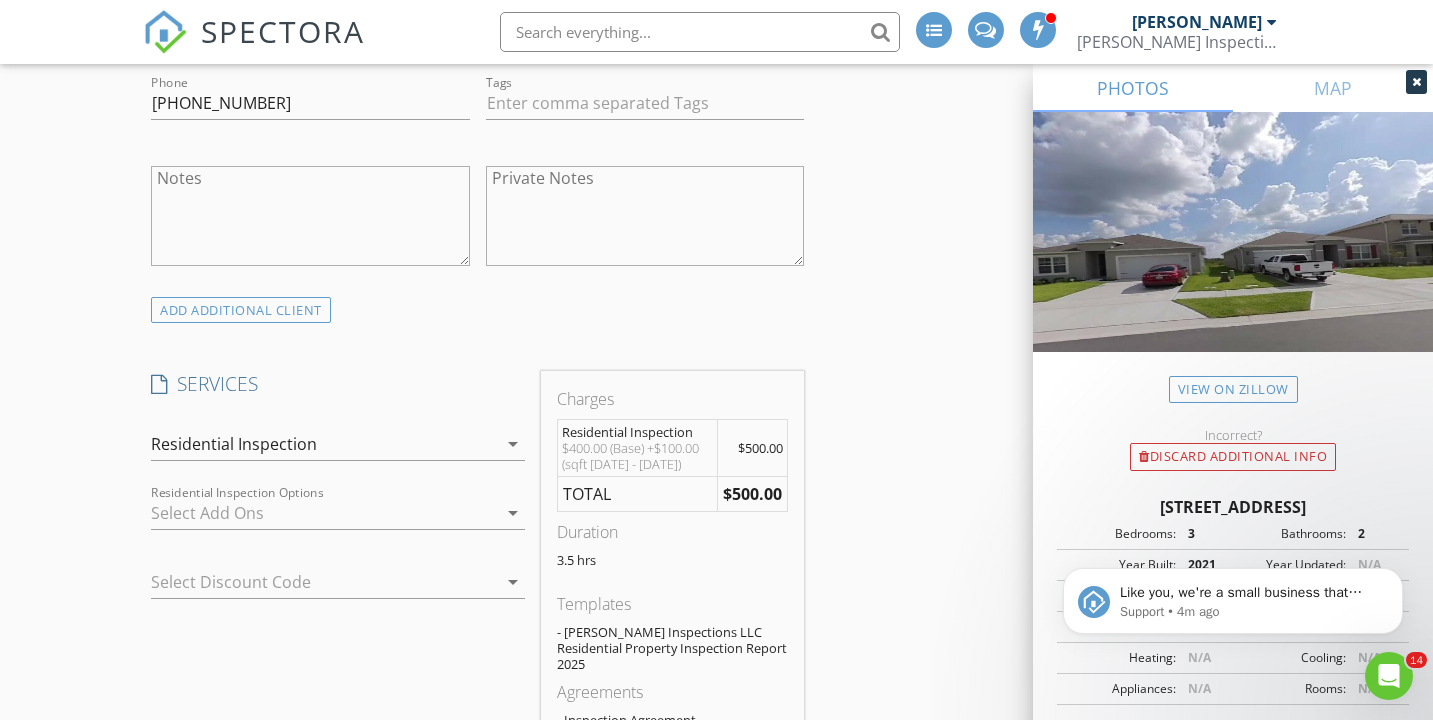 click at bounding box center [324, 513] 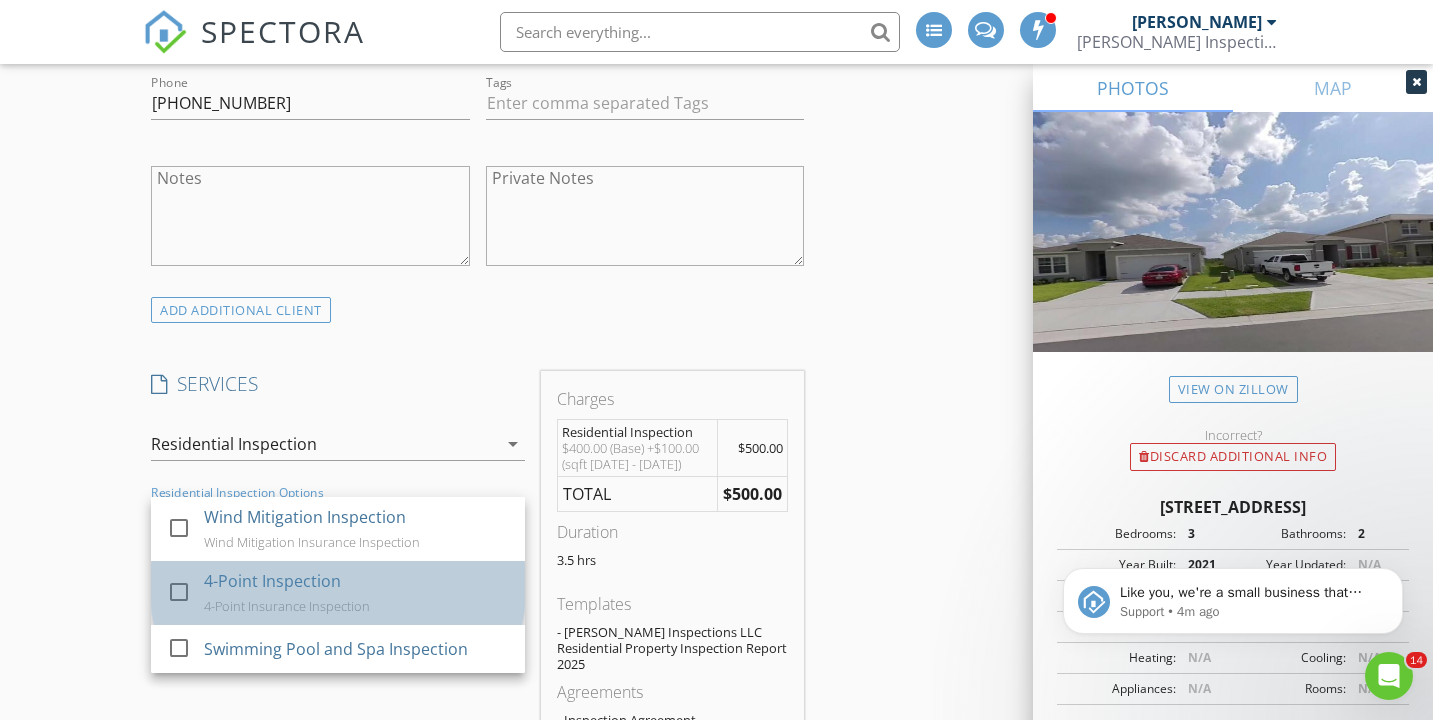 click on "4-Point Inspection" at bounding box center (272, 581) 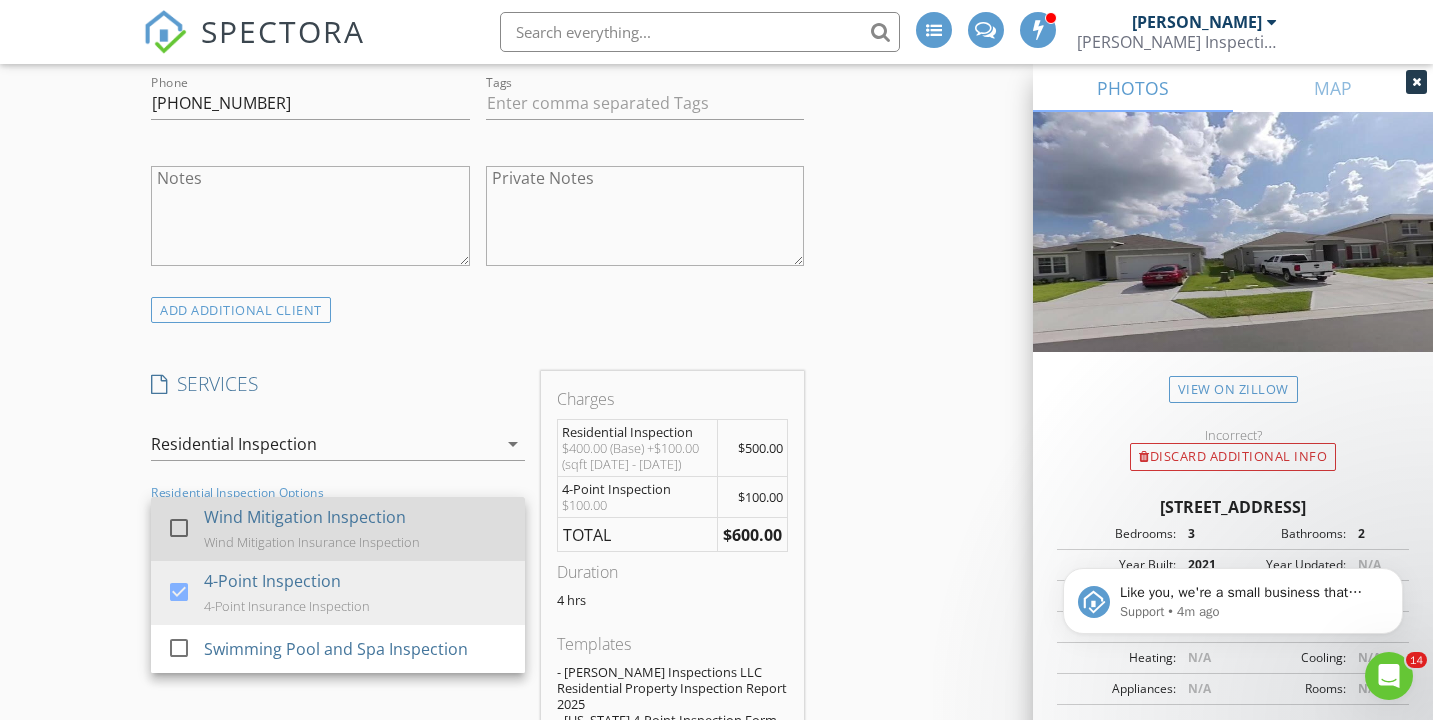 click on "Wind Mitigation Insurance Inspection" at bounding box center [312, 542] 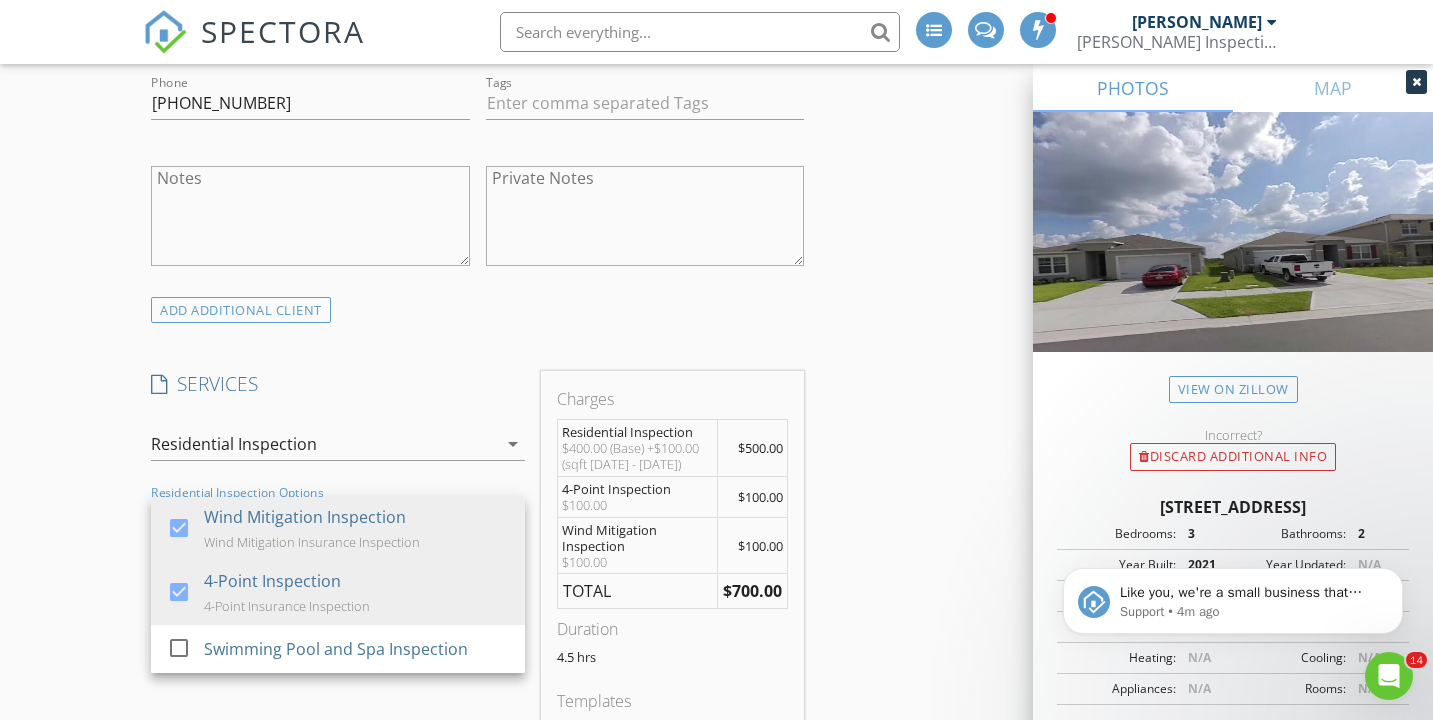 click on "New Inspection
INSPECTOR(S)
check_box   William Larson   PRIMARY   William Larson arrow_drop_down   check_box_outline_blank William Larson specifically requested
Date/Time
07/10/2025 9:00 AM
Location
Address Search       Address 2759 Grandbury Grove Rd   Unit   City Lakeland   State FL   Zip 33811   County Polk     Square Feet 1867   Year Built 2021   Foundation arrow_drop_down     William Larson     9.2 miles     (17 minutes)
client
check_box Enable Client CC email for this inspection   Client Search     check_box_outline_blank Client is a Company/Organization     First Name Christopher   Last Name Nottage   Email chris.nottage@gmail.com   CC Email   Phone 513-222-6308         Tags         Notes   Private Notes
client
Client Search     check_box_outline_blank Client is a Company/Organization     First Name" at bounding box center [716, 552] 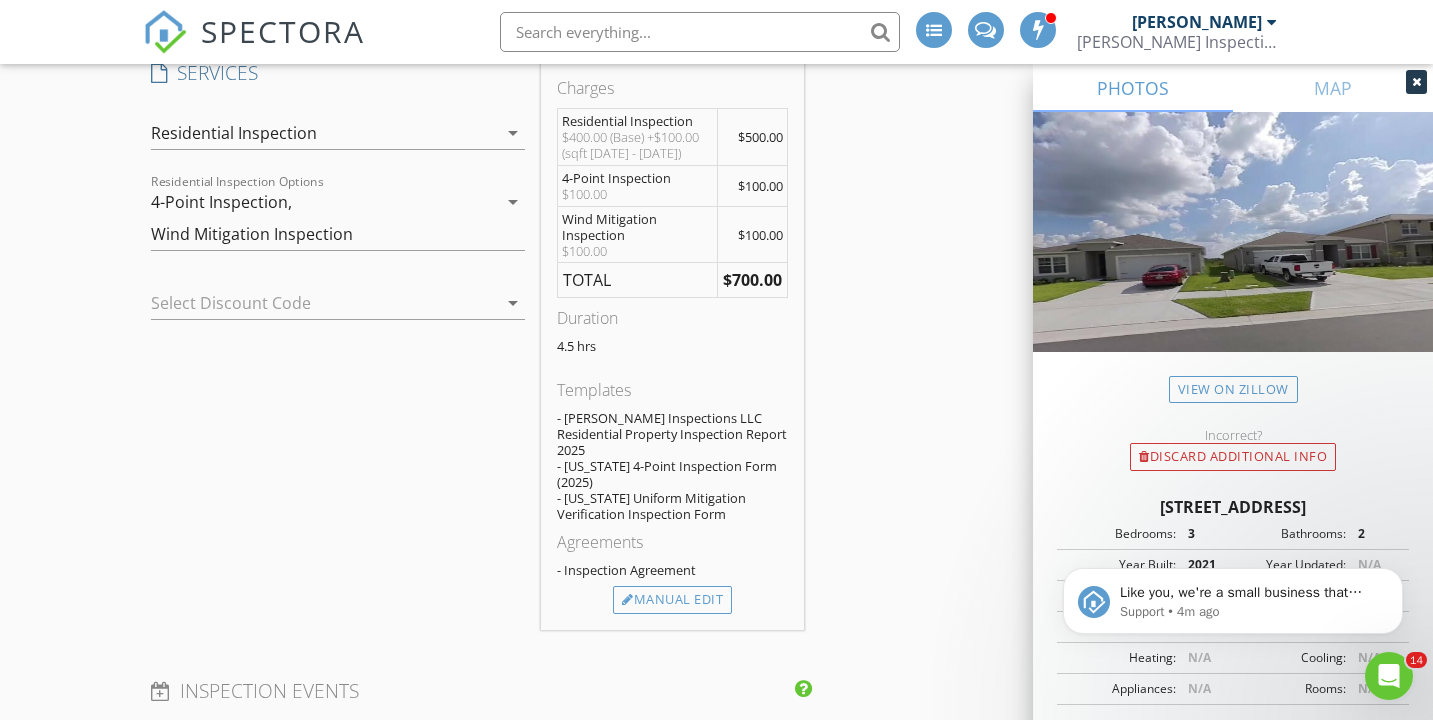 scroll, scrollTop: 2142, scrollLeft: 0, axis: vertical 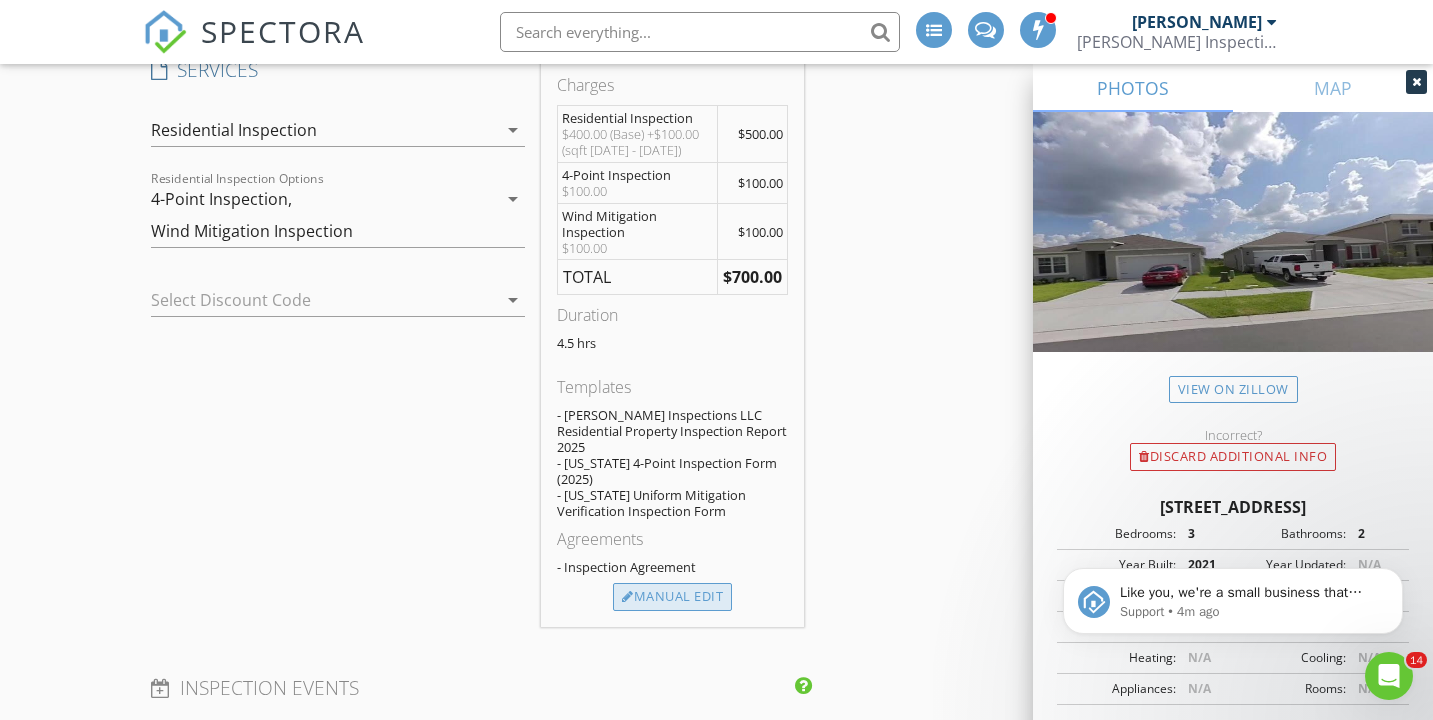 click on "Manual Edit" at bounding box center [672, 597] 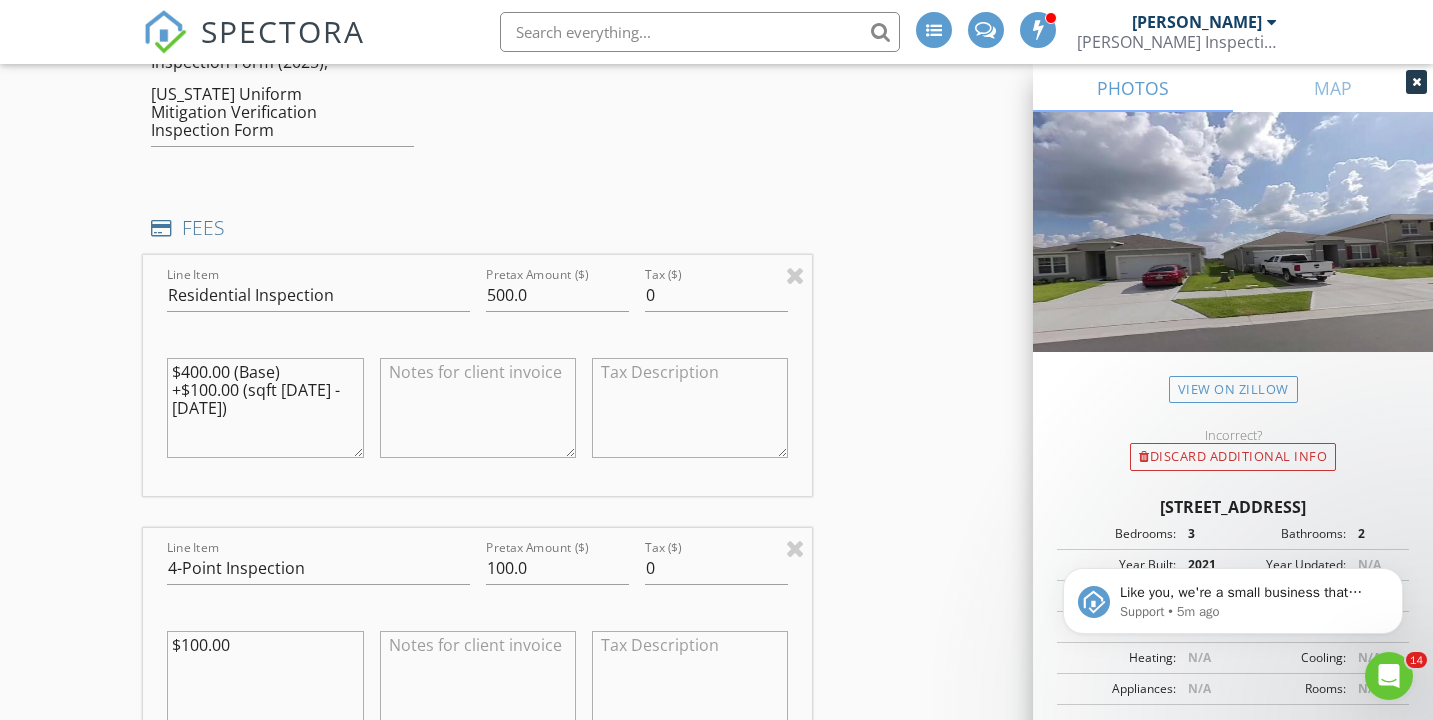scroll, scrollTop: 2314, scrollLeft: 0, axis: vertical 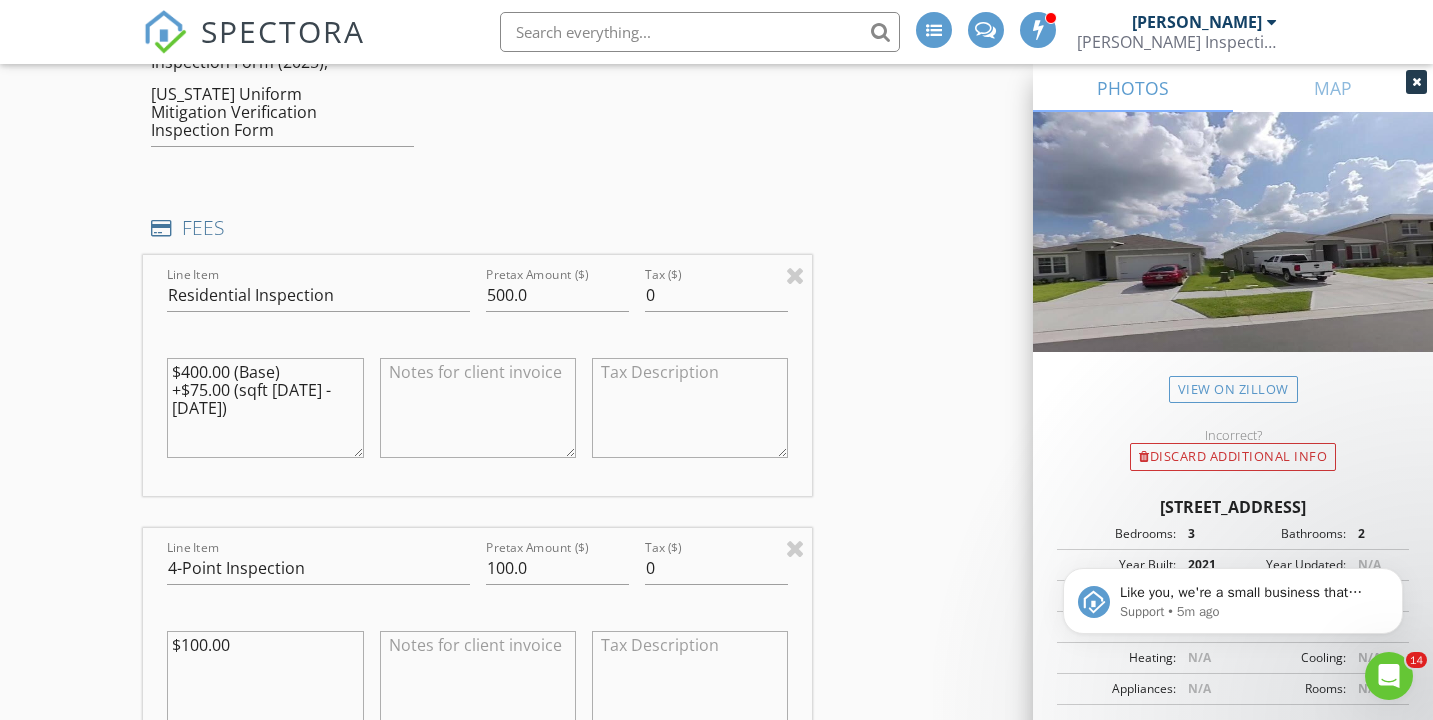 type on "$400.00 (Base)
+$75.00 (sqft 1750 - 2000)" 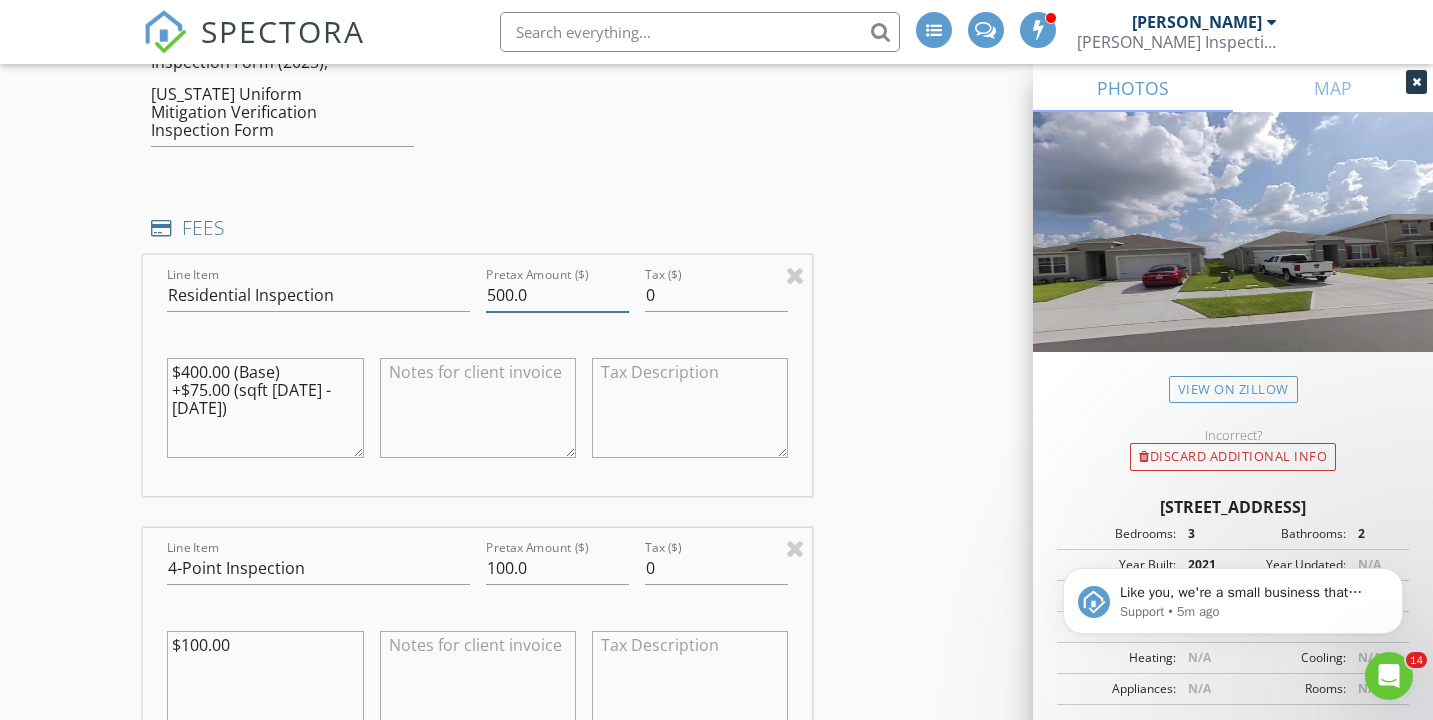 click on "500.0" at bounding box center [557, 295] 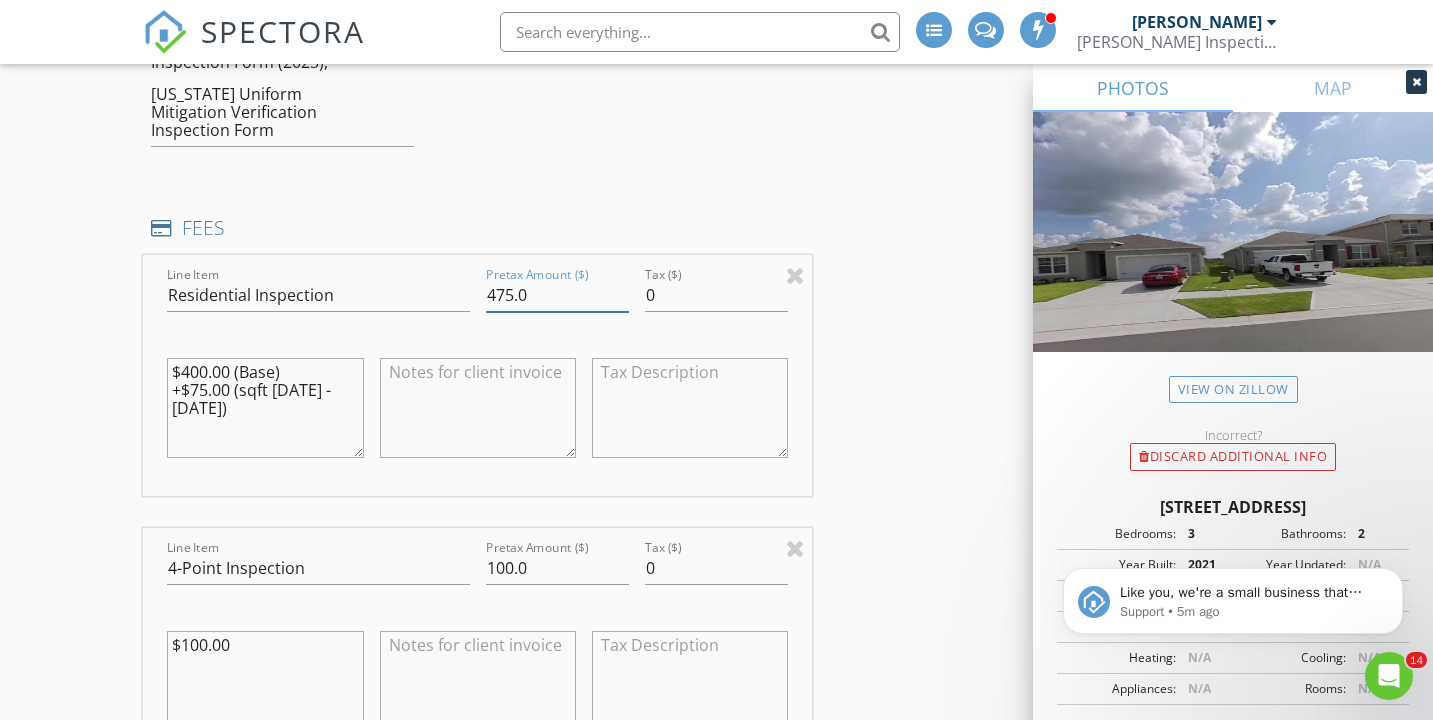 type on "475.0" 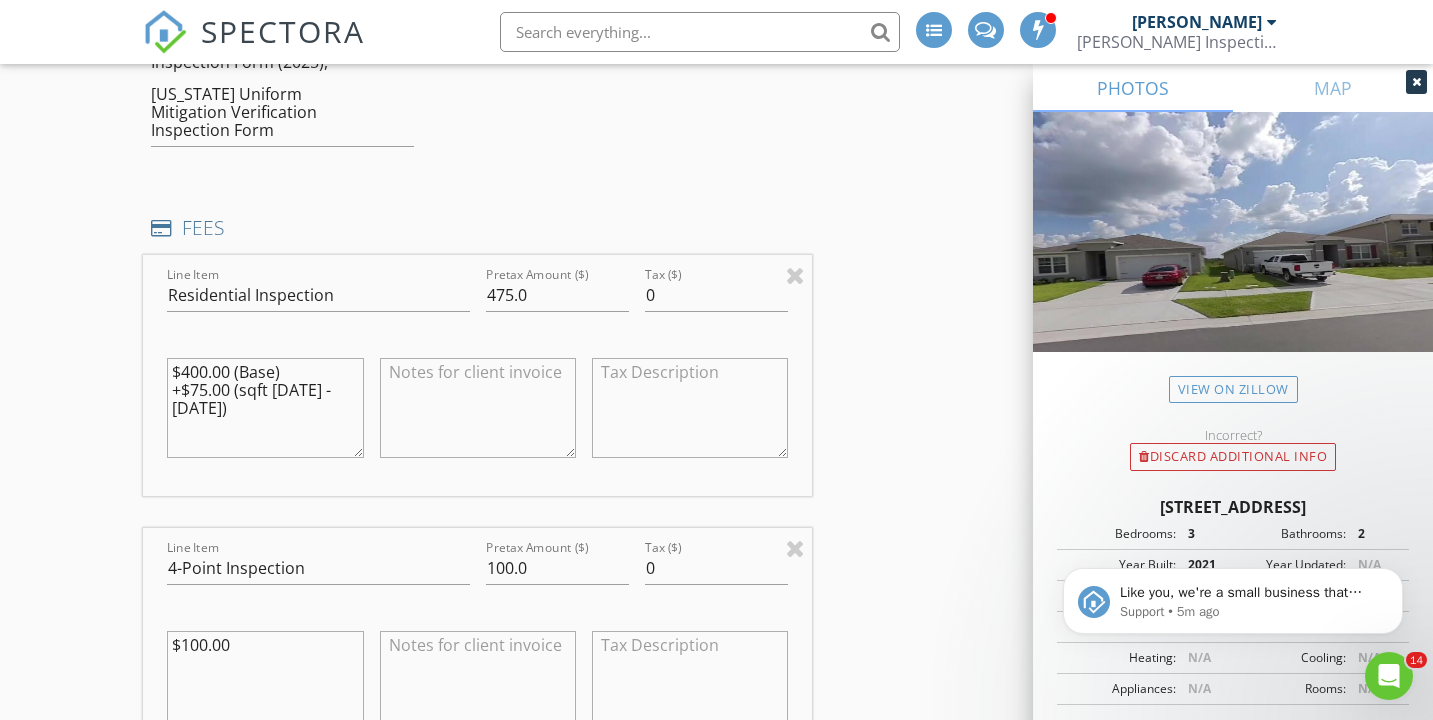 click on "INSPECTOR(S)
check_box   William Larson   PRIMARY   William Larson arrow_drop_down   check_box_outline_blank William Larson specifically requested
Date/Time
07/10/2025 9:00 AM
Location
Address Search       Address 2759 Grandbury Grove Rd   Unit   City Lakeland   State FL   Zip 33811   County Polk     Square Feet 1867   Year Built 2021   Foundation arrow_drop_down     William Larson     9.2 miles     (17 minutes)
client
check_box Enable Client CC email for this inspection   Client Search     check_box_outline_blank Client is a Company/Organization     First Name Christopher   Last Name Nottage   Email chris.nottage@gmail.com   CC Email   Phone 513-222-6308         Tags         Notes   Private Notes
client
Client Search     check_box_outline_blank Client is a Company/Organization     First Name Kathryn   Last Name Jarbeau" at bounding box center (716, 457) 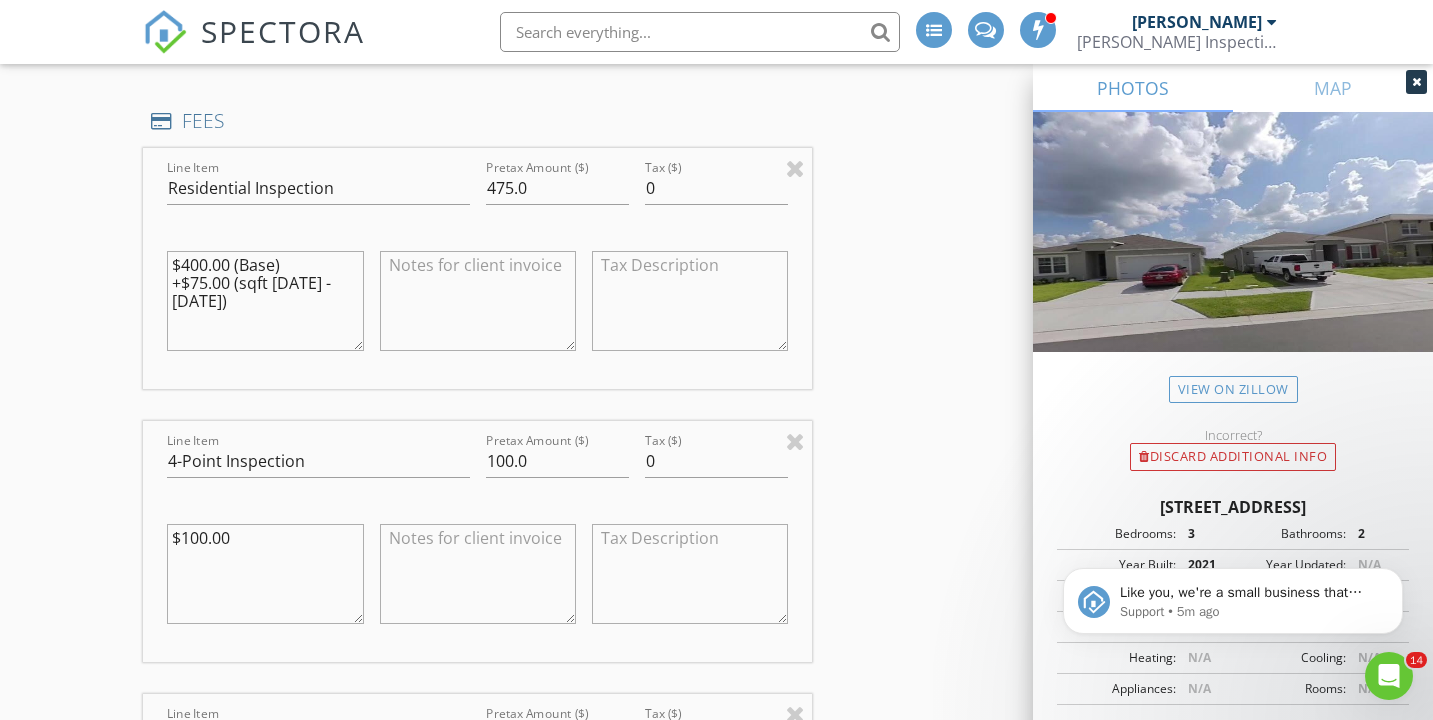 scroll, scrollTop: 2439, scrollLeft: 0, axis: vertical 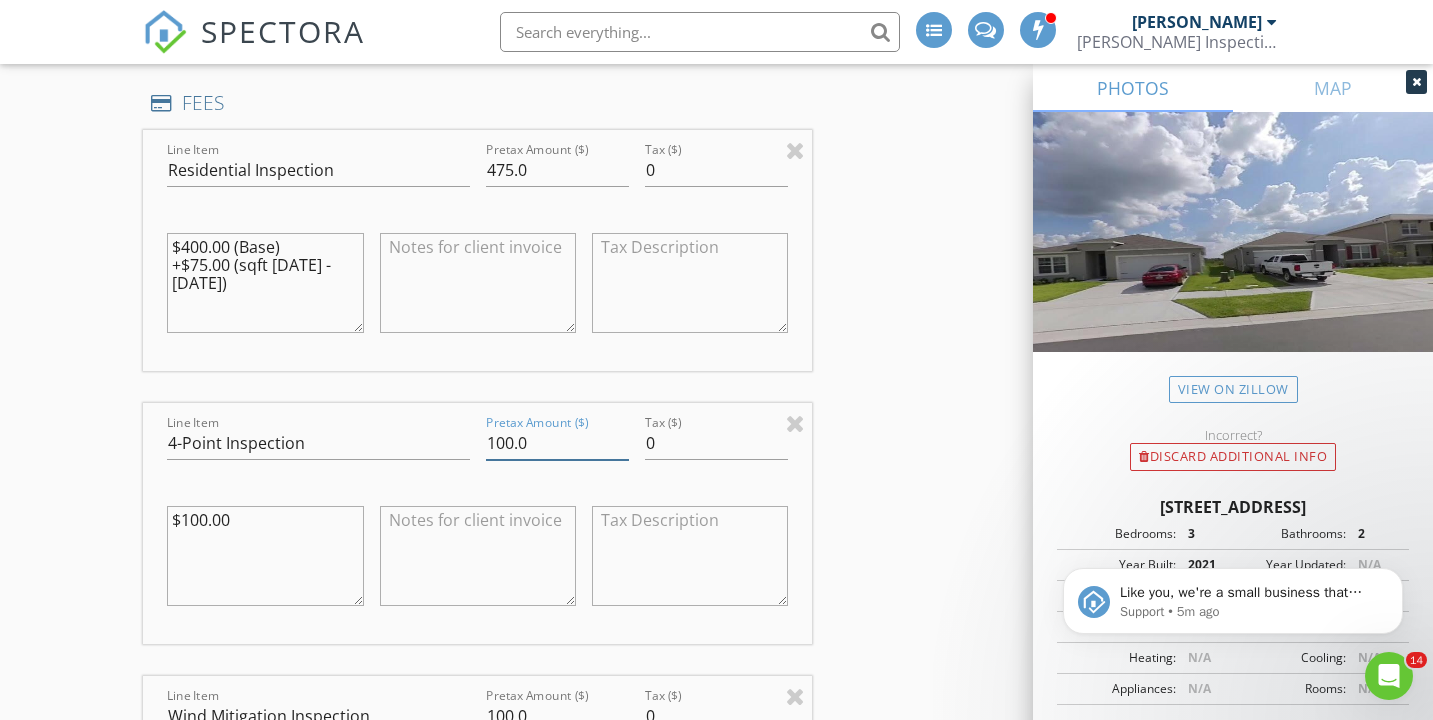 drag, startPoint x: 512, startPoint y: 401, endPoint x: 485, endPoint y: 401, distance: 27 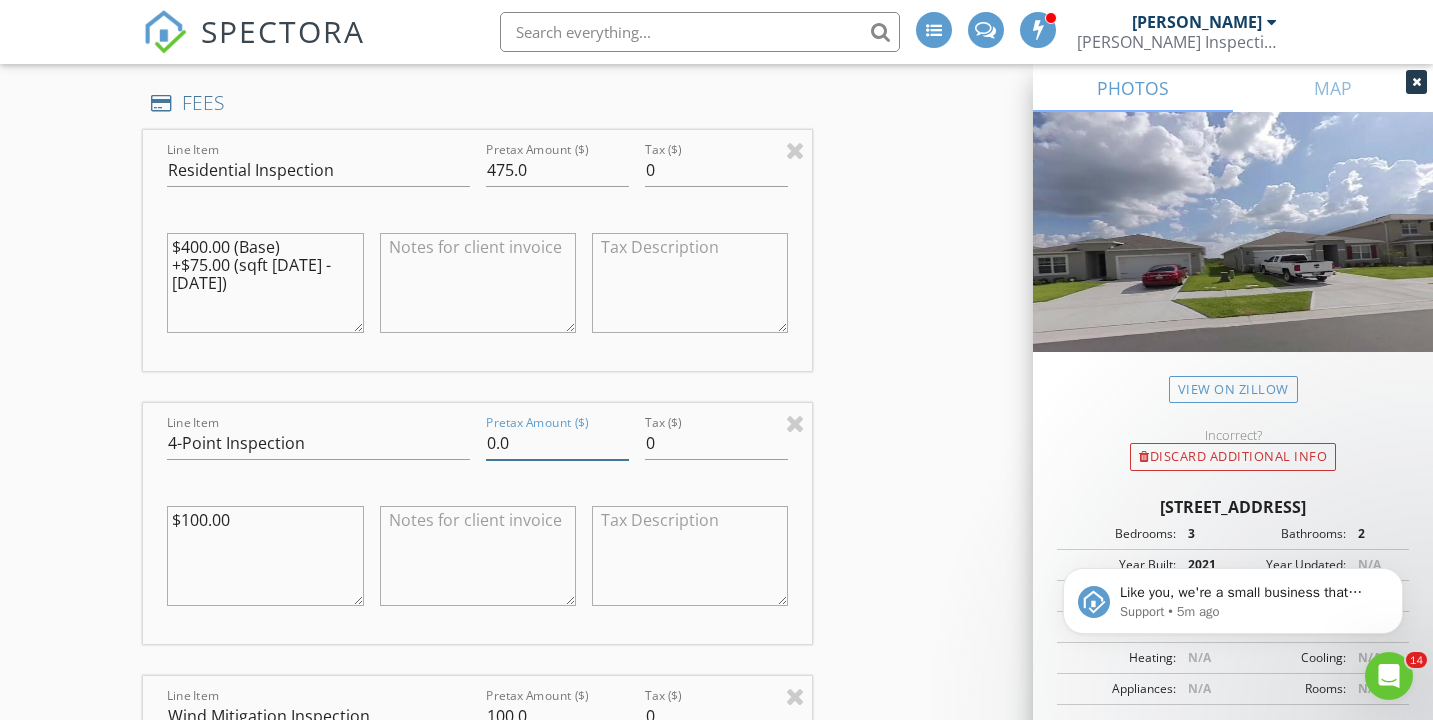 type on "0.0" 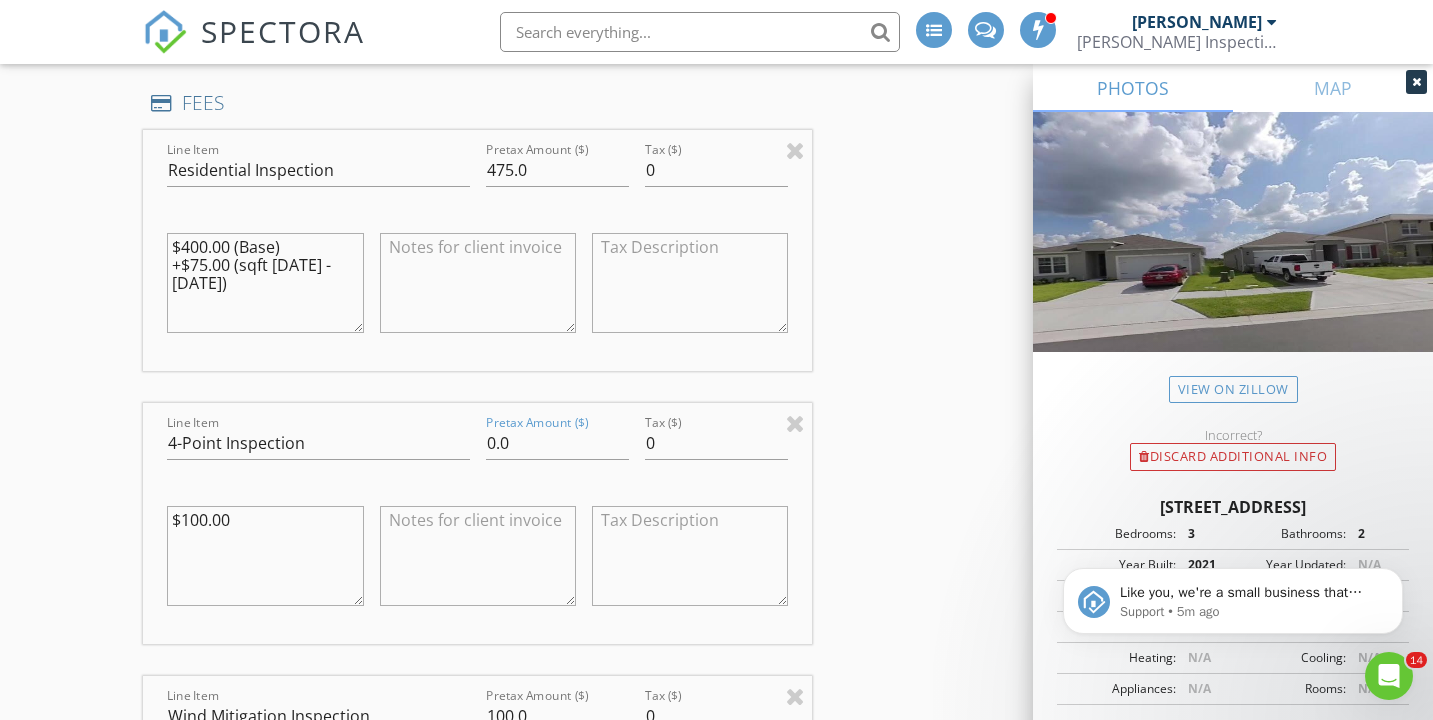 click on "$100.00" at bounding box center (265, 556) 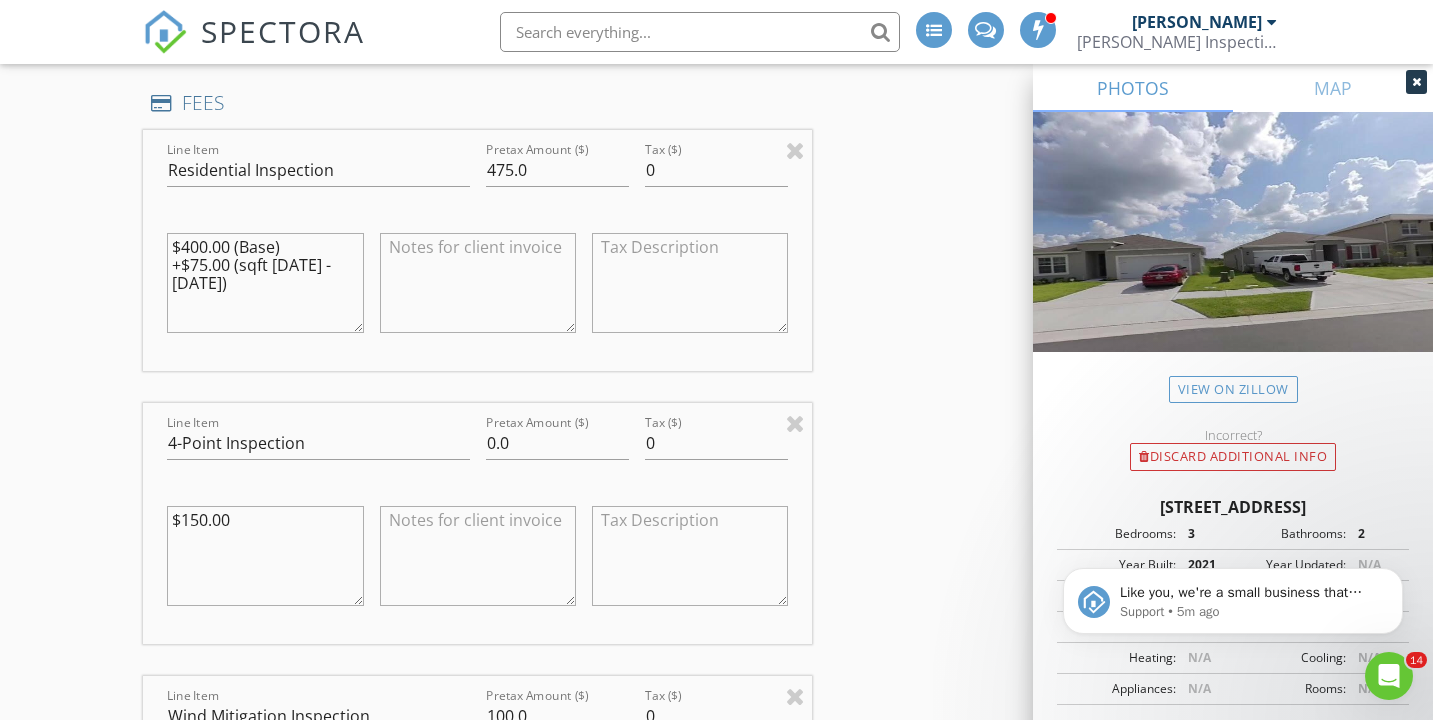 type on "$150.00" 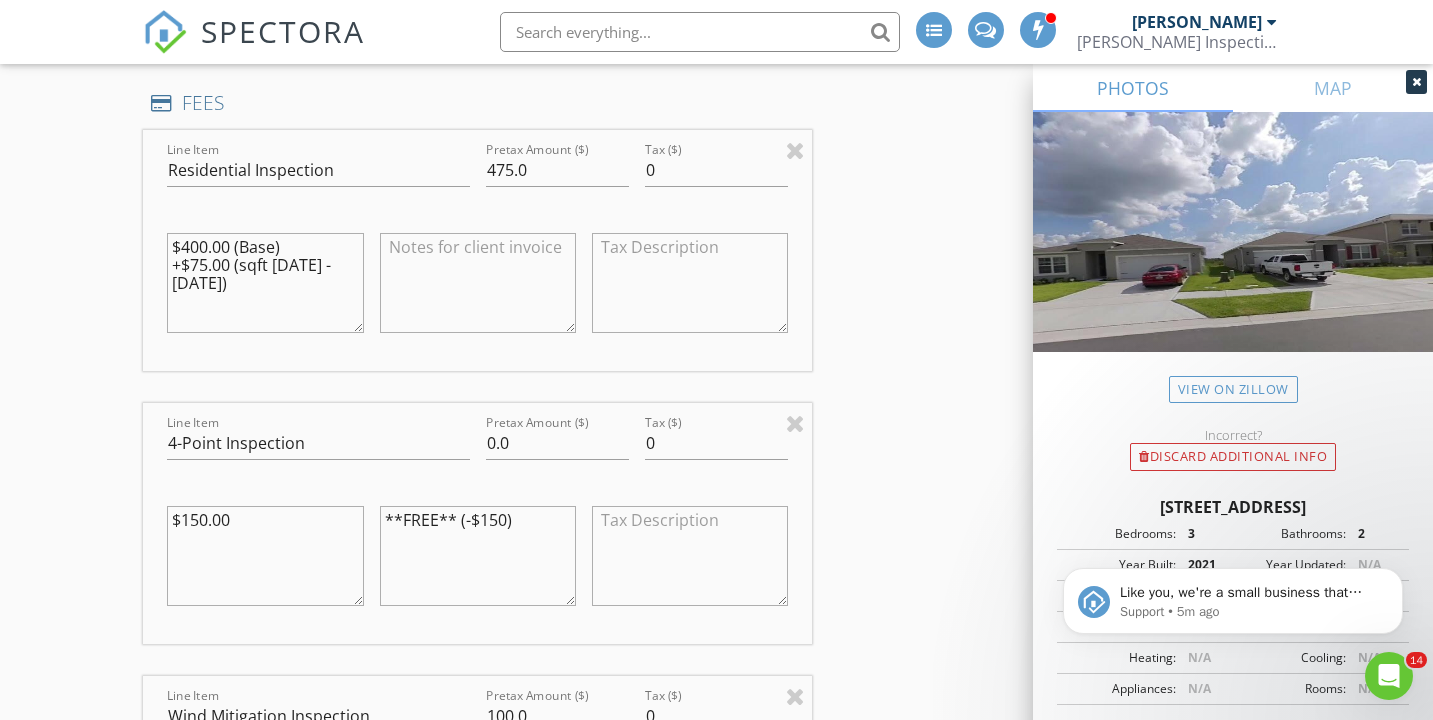 type on "**FREE** (-$150)" 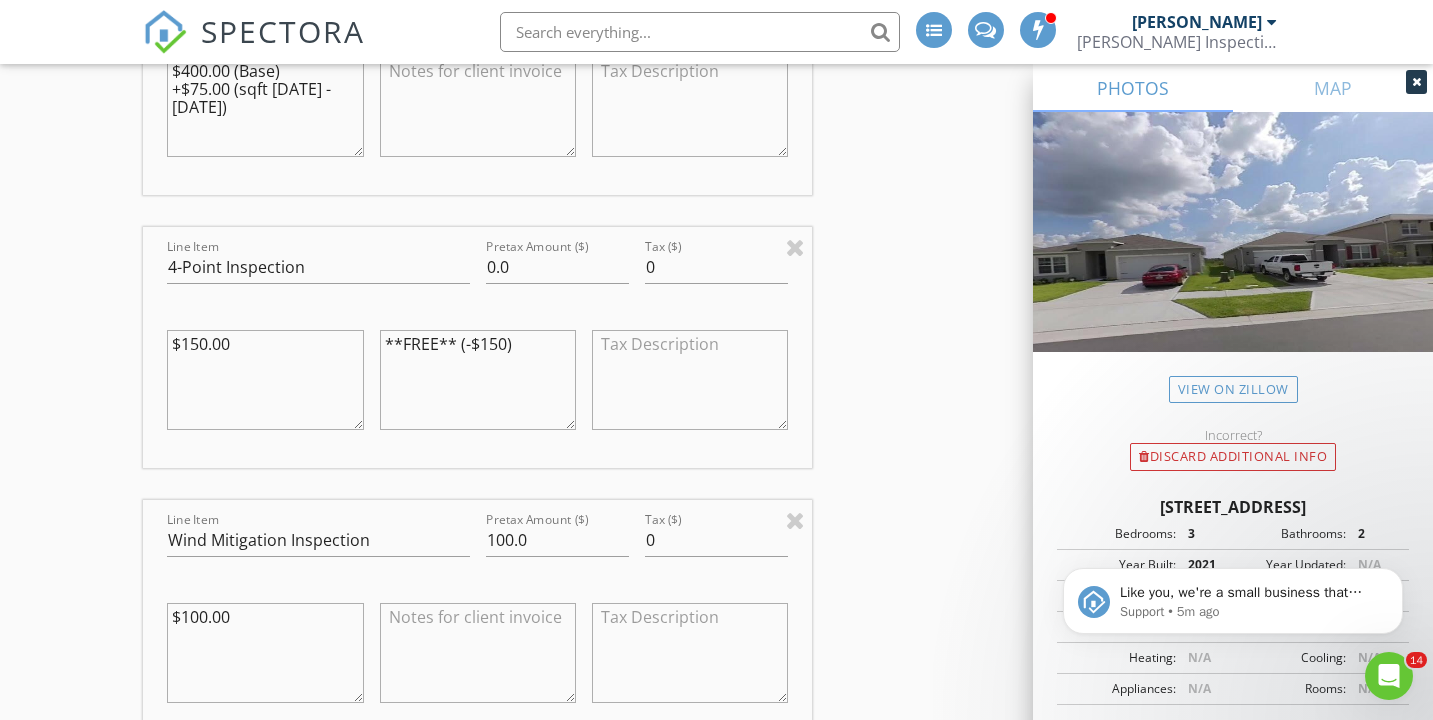 scroll, scrollTop: 2619, scrollLeft: 0, axis: vertical 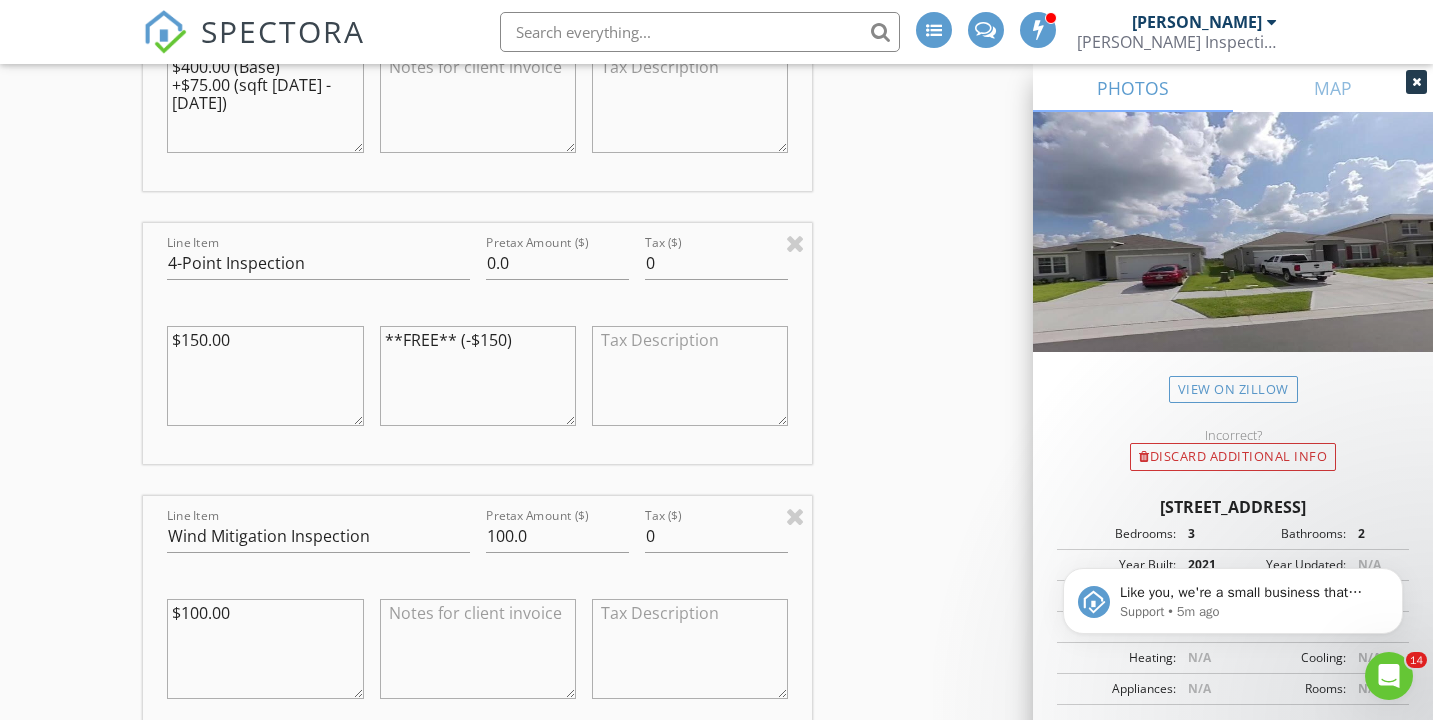 click on "$100.00" at bounding box center [265, 649] 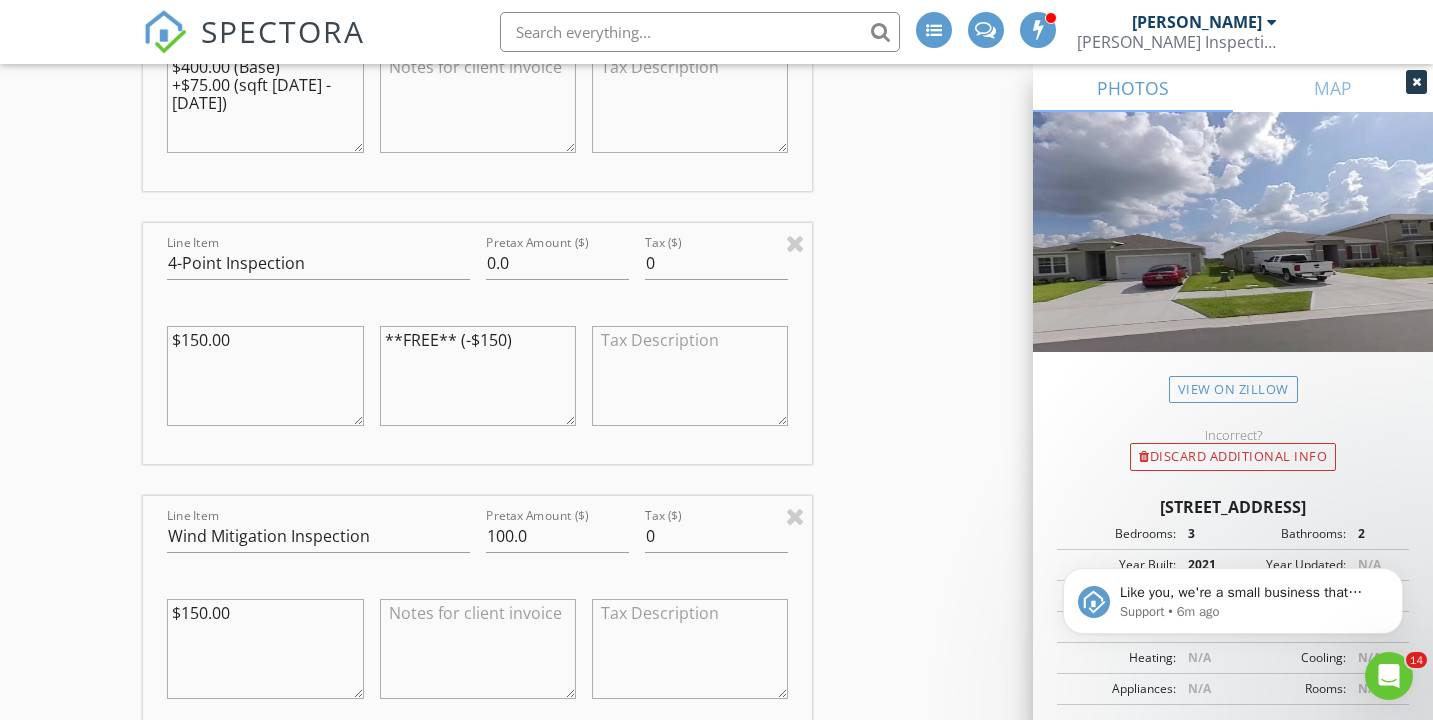 type on "$150.00" 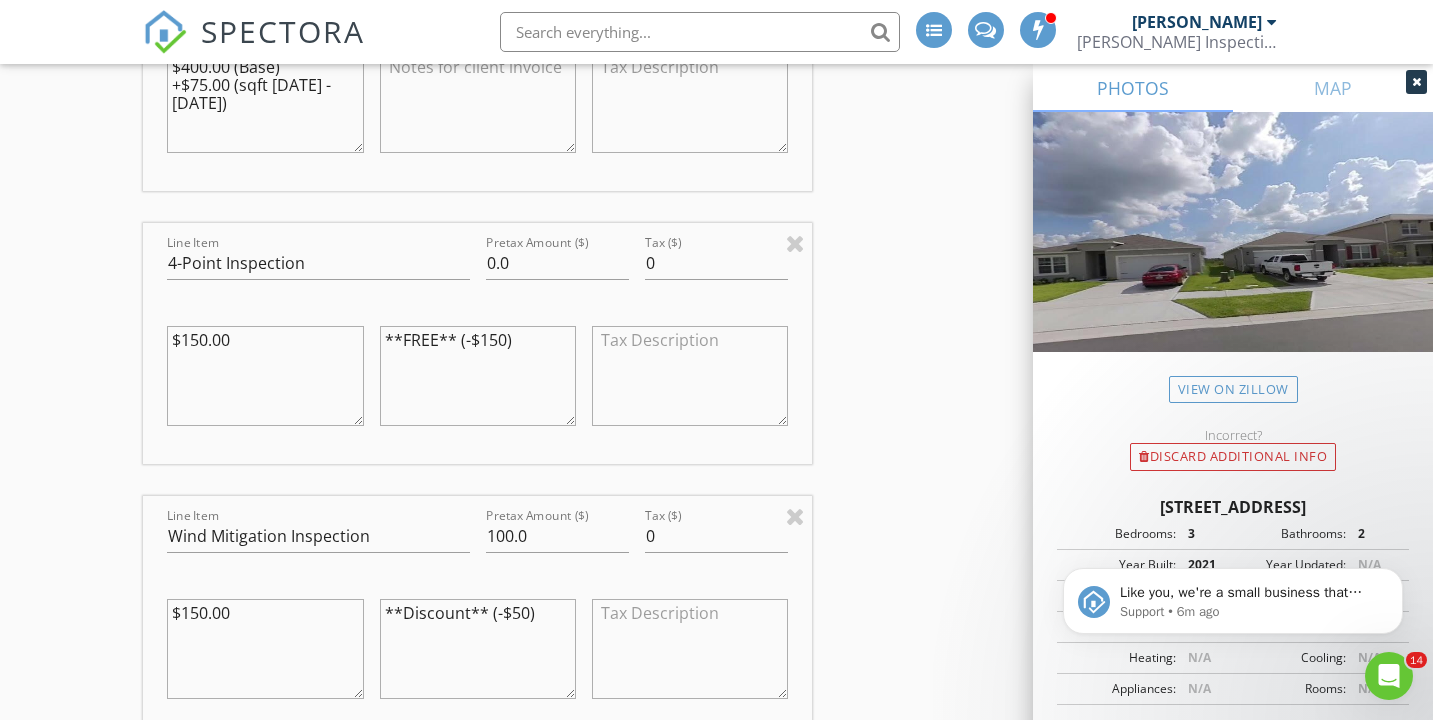 type on "**Discount** (-$50)" 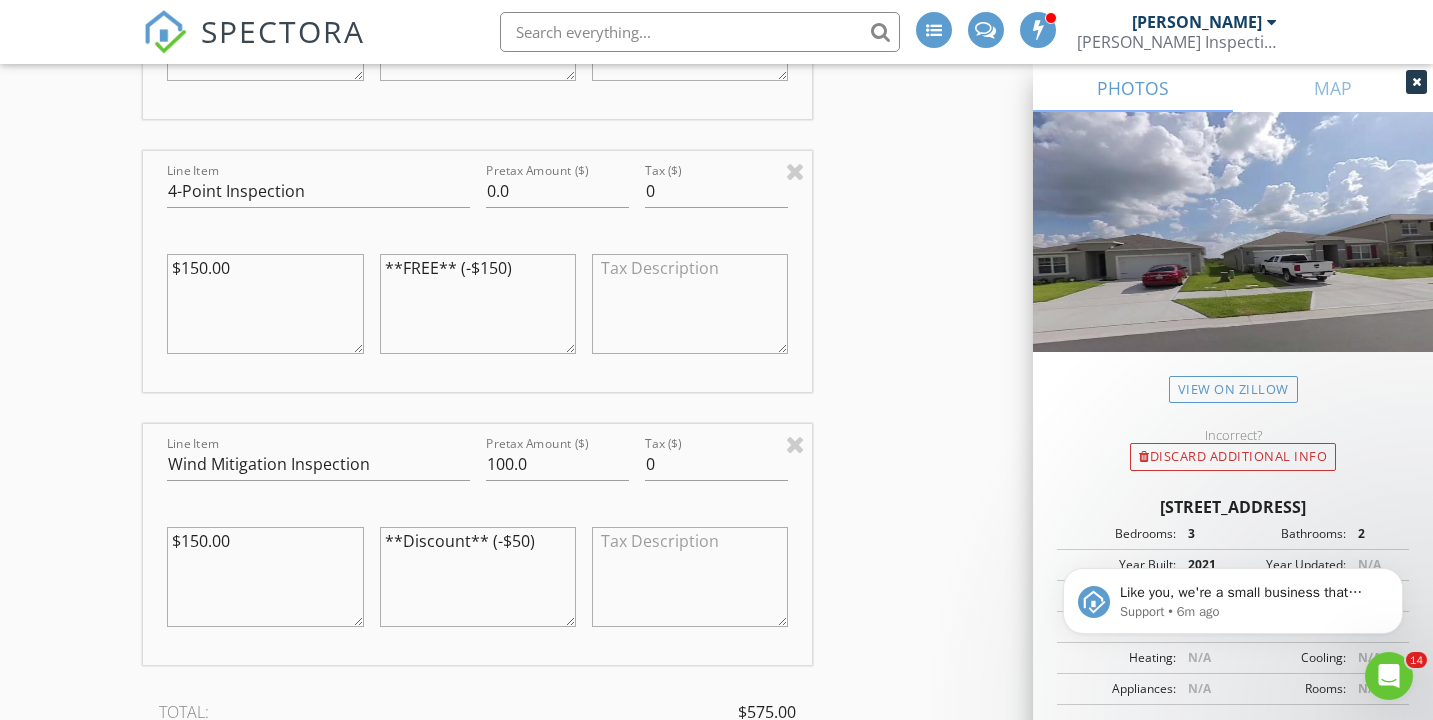 scroll, scrollTop: 2696, scrollLeft: 0, axis: vertical 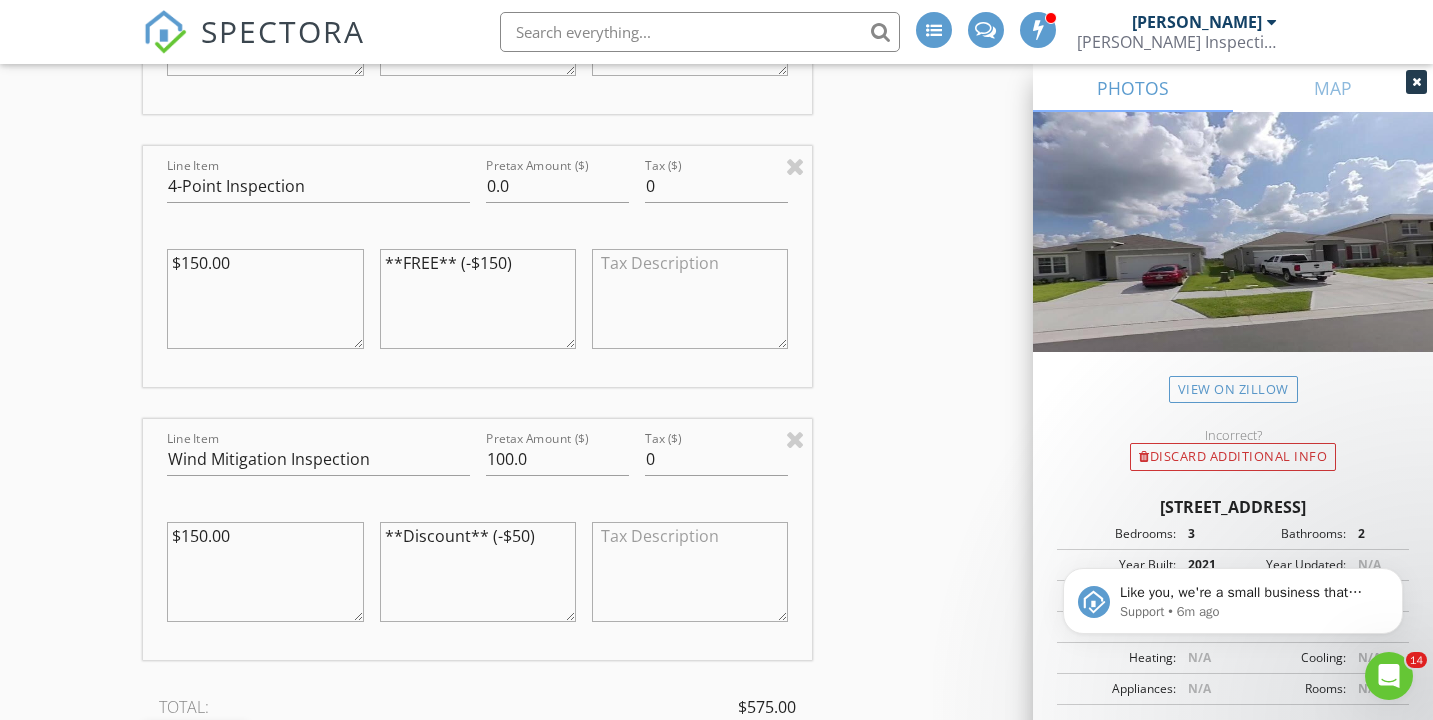click on "INSPECTOR(S)
check_box   William Larson   PRIMARY   William Larson arrow_drop_down   check_box_outline_blank William Larson specifically requested
Date/Time
07/10/2025 9:00 AM
Location
Address Search       Address 2759 Grandbury Grove Rd   Unit   City Lakeland   State FL   Zip 33811   County Polk     Square Feet 1867   Year Built 2021   Foundation arrow_drop_down     William Larson     9.2 miles     (17 minutes)
client
check_box Enable Client CC email for this inspection   Client Search     check_box_outline_blank Client is a Company/Organization     First Name Christopher   Last Name Nottage   Email chris.nottage@gmail.com   CC Email   Phone 513-222-6308         Tags         Notes   Private Notes
client
Client Search     check_box_outline_blank Client is a Company/Organization     First Name Kathryn   Last Name Jarbeau" at bounding box center (716, 75) 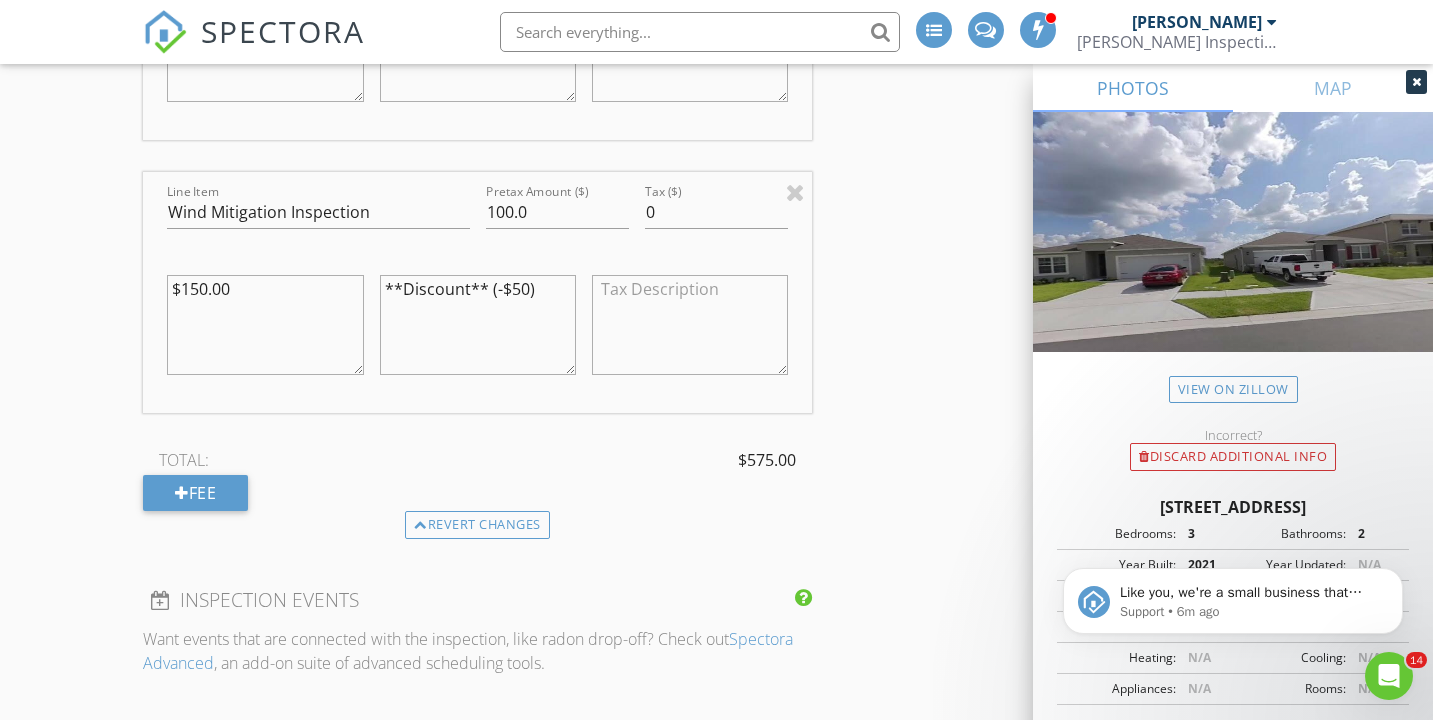 scroll, scrollTop: 2946, scrollLeft: 0, axis: vertical 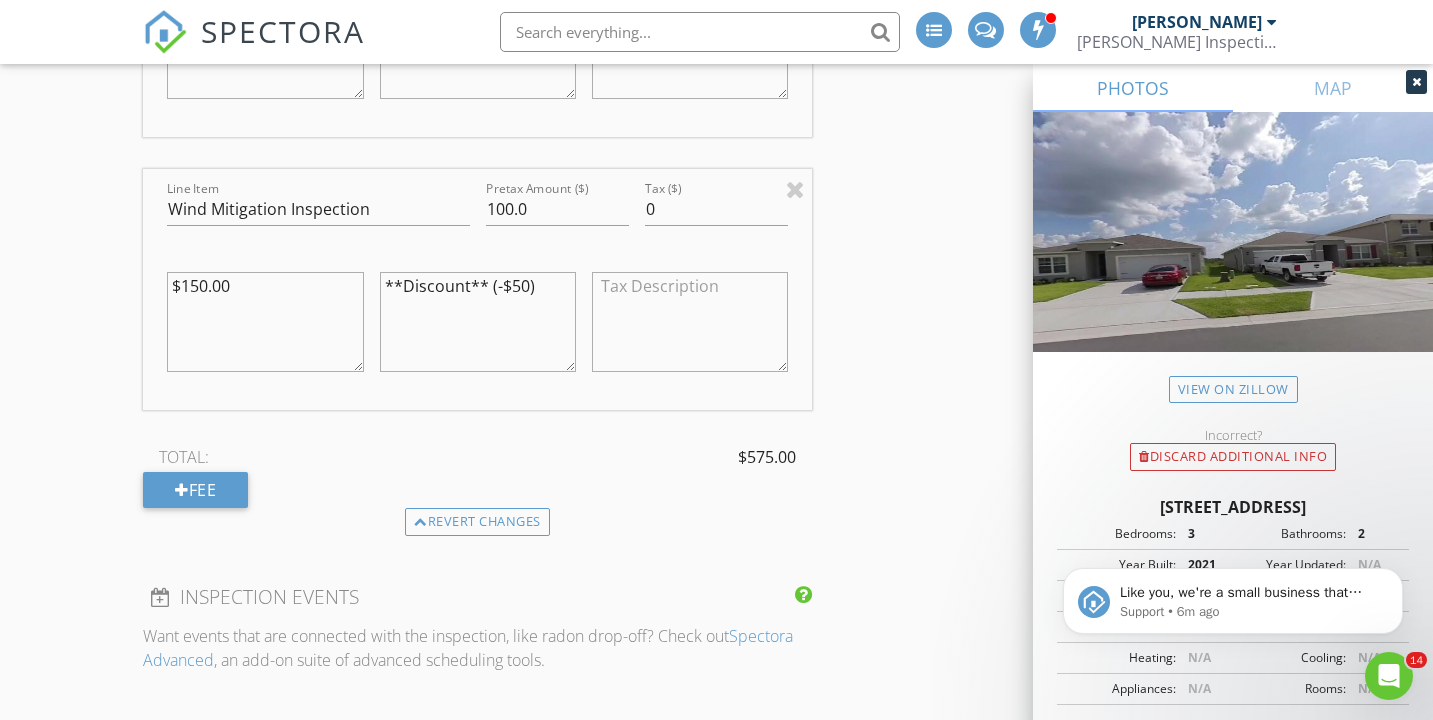 click on "INSPECTOR(S)
check_box   William Larson   PRIMARY   William Larson arrow_drop_down   check_box_outline_blank William Larson specifically requested
Date/Time
07/10/2025 9:00 AM
Location
Address Search       Address 2759 Grandbury Grove Rd   Unit   City Lakeland   State FL   Zip 33811   County Polk     Square Feet 1867   Year Built 2021   Foundation arrow_drop_down     William Larson     9.2 miles     (17 minutes)
client
check_box Enable Client CC email for this inspection   Client Search     check_box_outline_blank Client is a Company/Organization     First Name Christopher   Last Name Nottage   Email chris.nottage@gmail.com   CC Email   Phone 513-222-6308         Tags         Notes   Private Notes
client
Client Search     check_box_outline_blank Client is a Company/Organization     First Name Kathryn   Last Name Jarbeau" at bounding box center (716, -175) 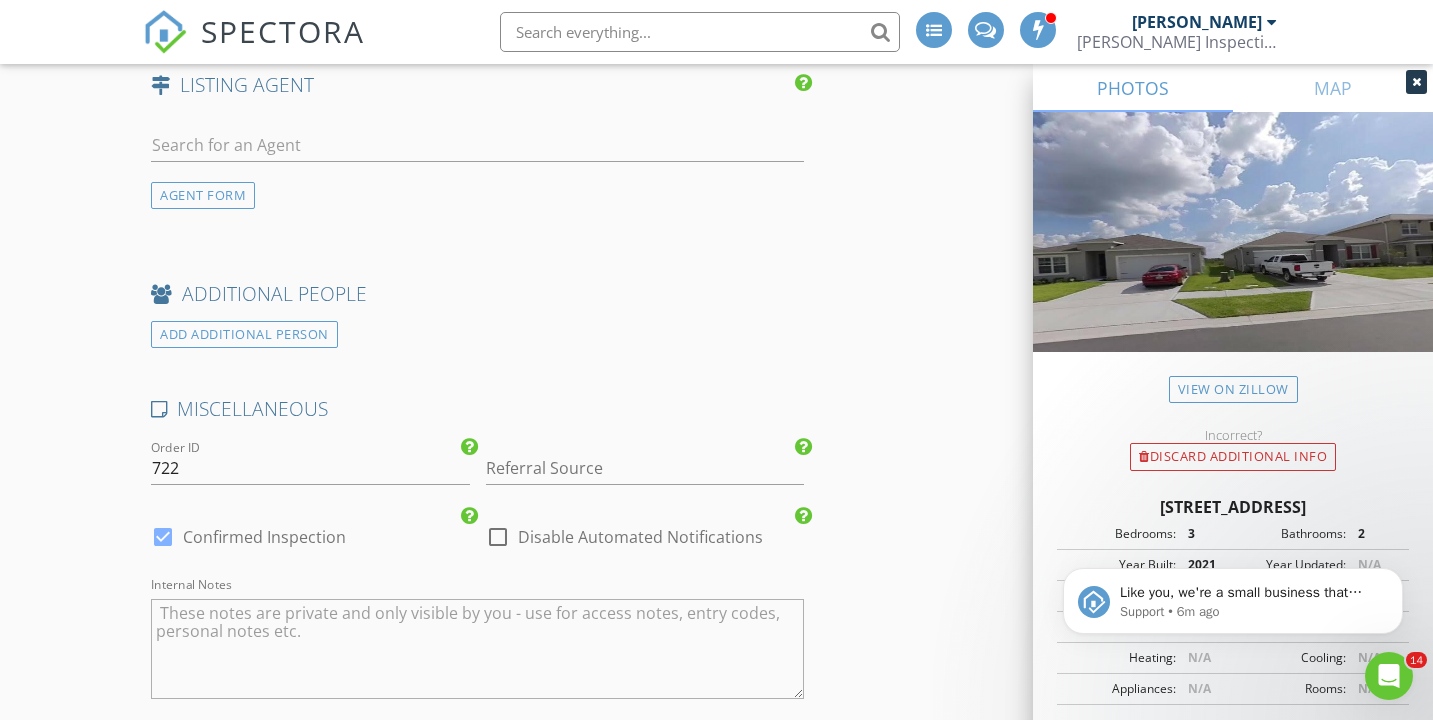scroll, scrollTop: 4119, scrollLeft: 0, axis: vertical 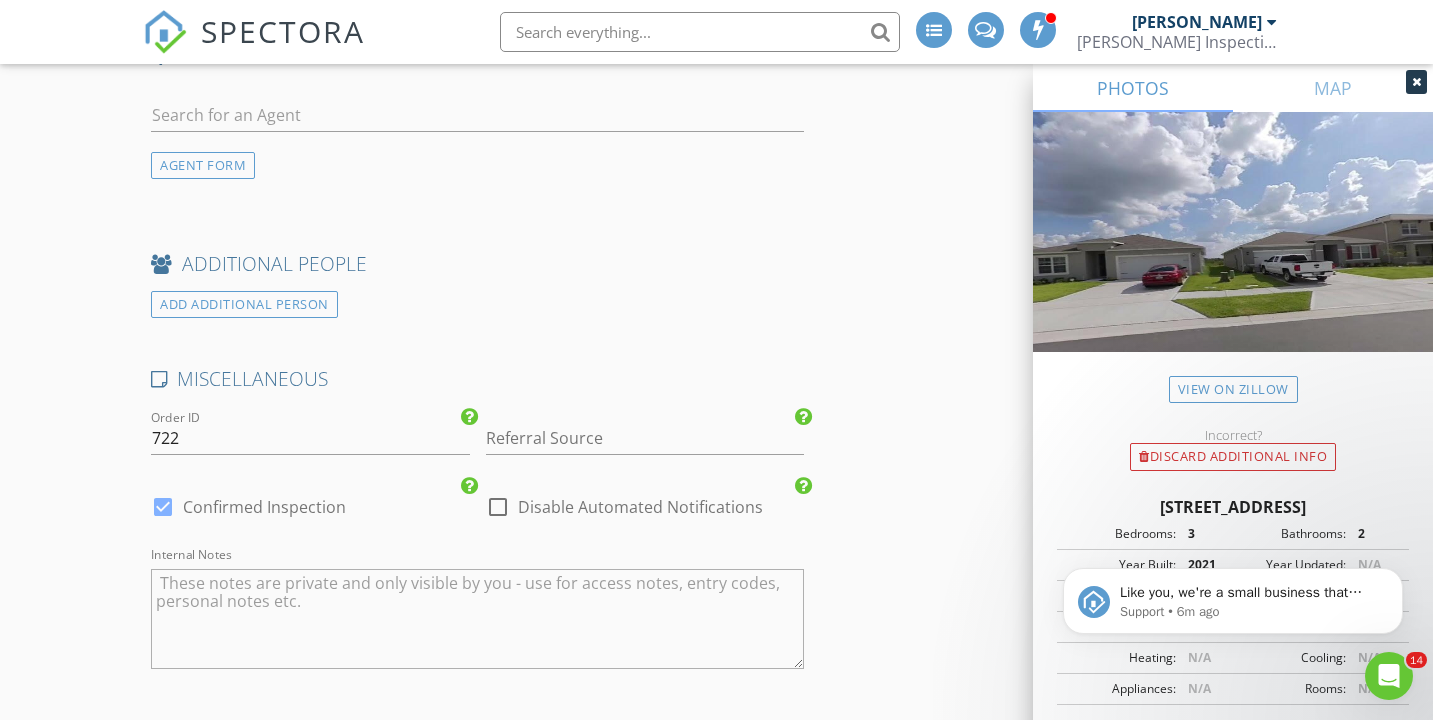 click at bounding box center (477, 619) 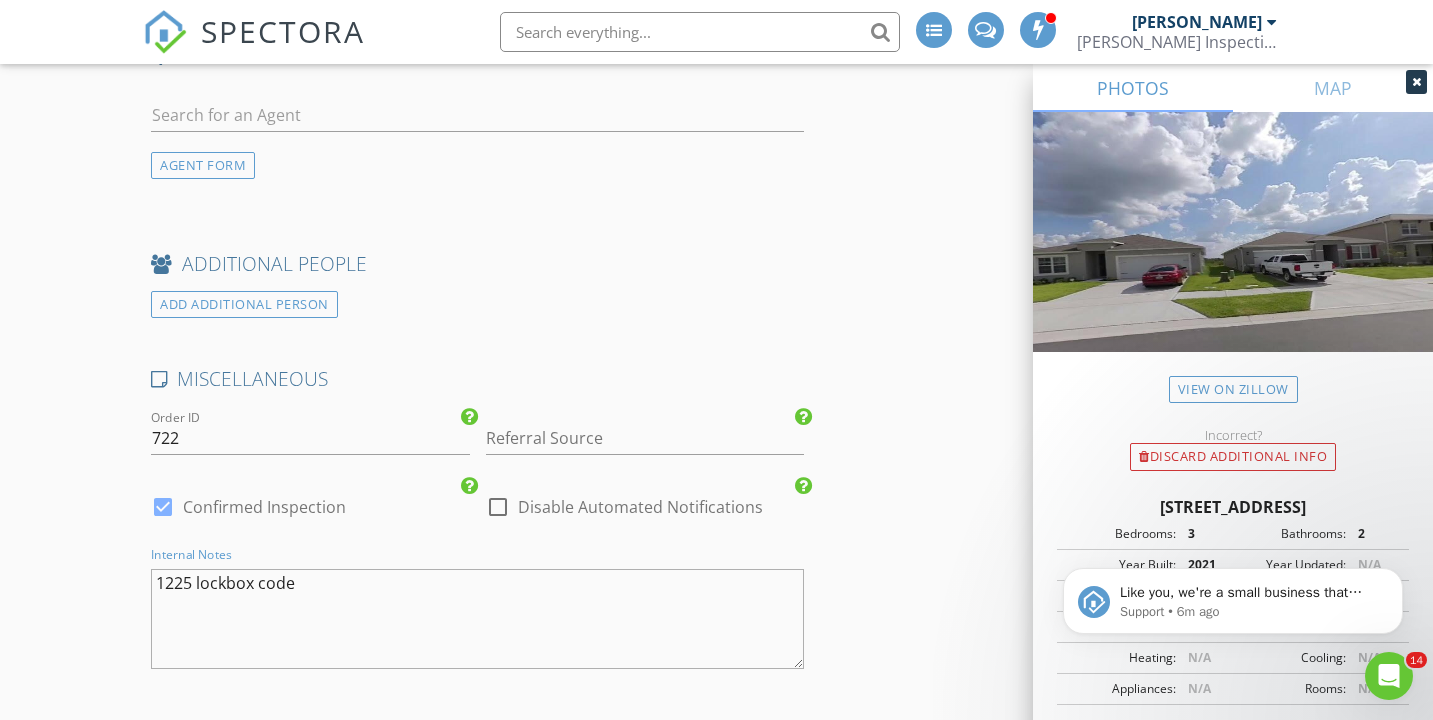 type on "1225 lockbox code" 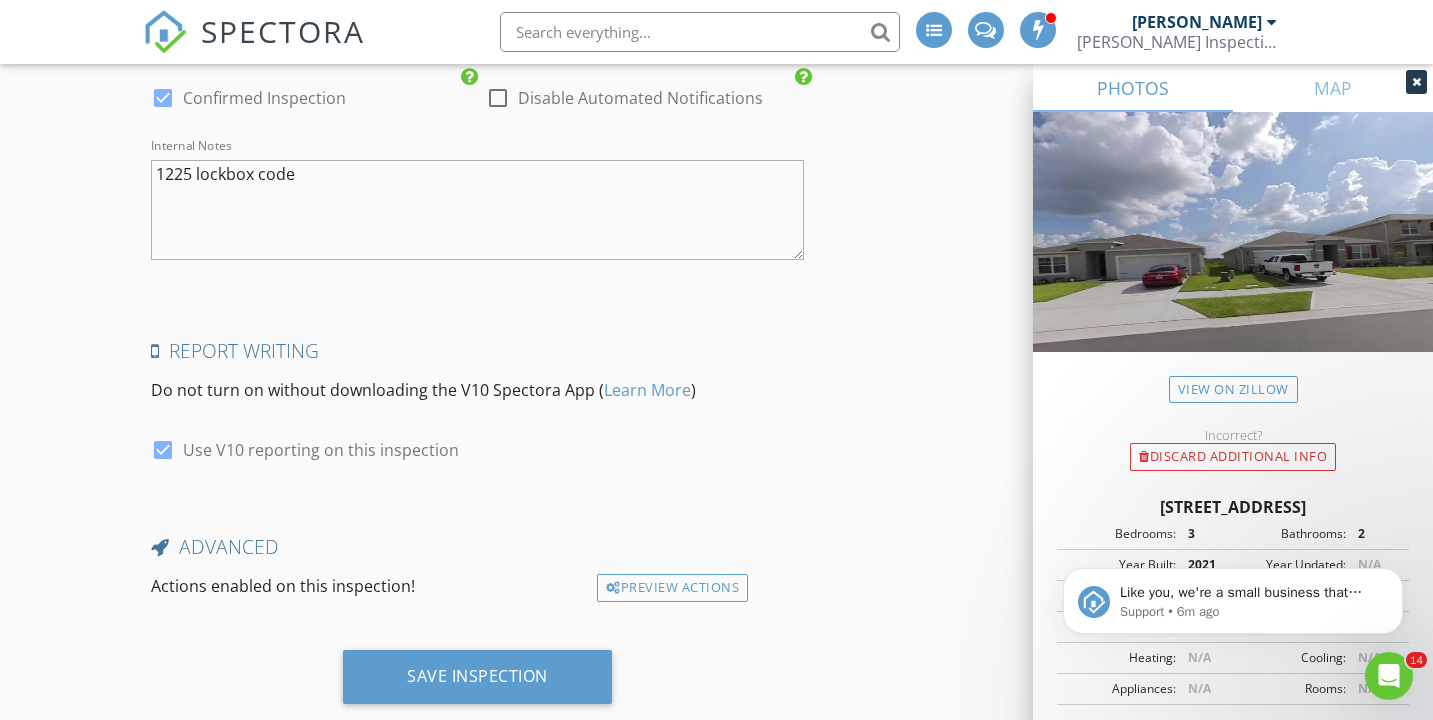 scroll, scrollTop: 4527, scrollLeft: 0, axis: vertical 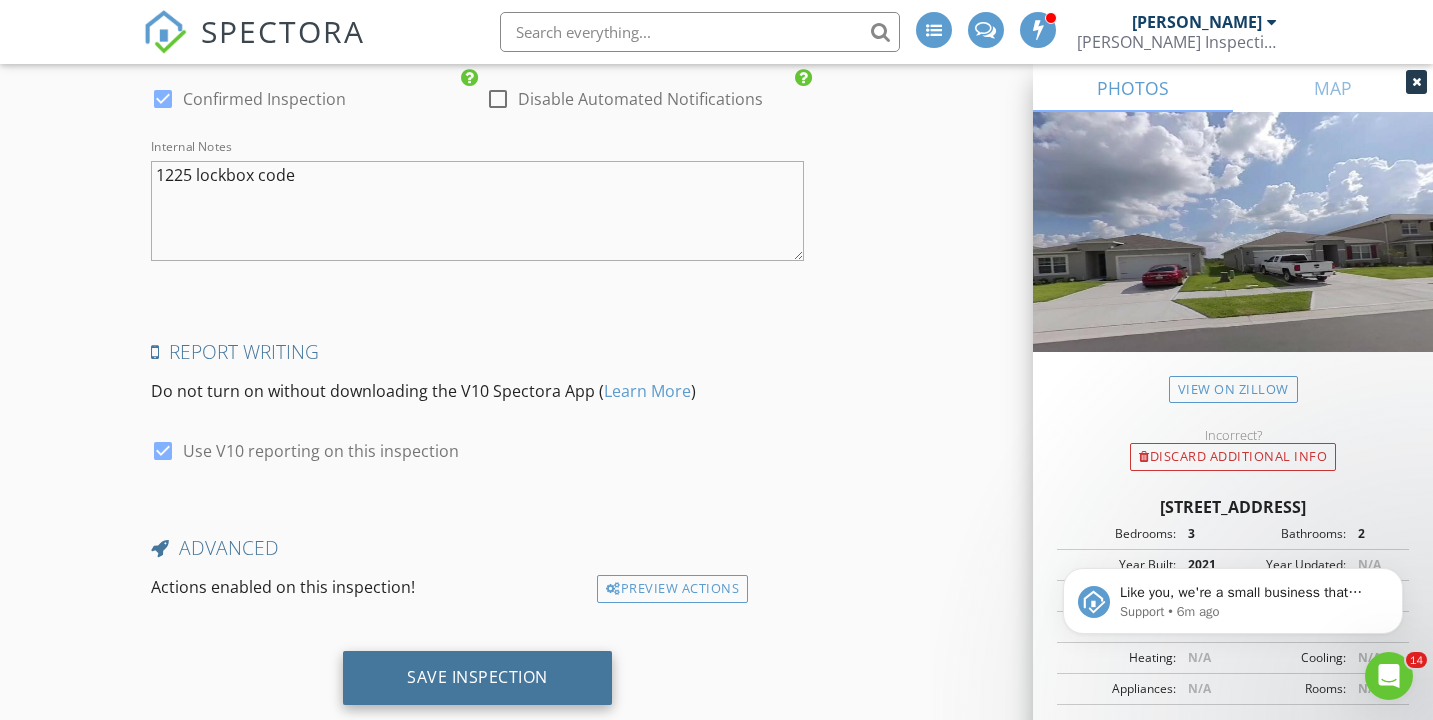 click on "Save Inspection" at bounding box center (477, 678) 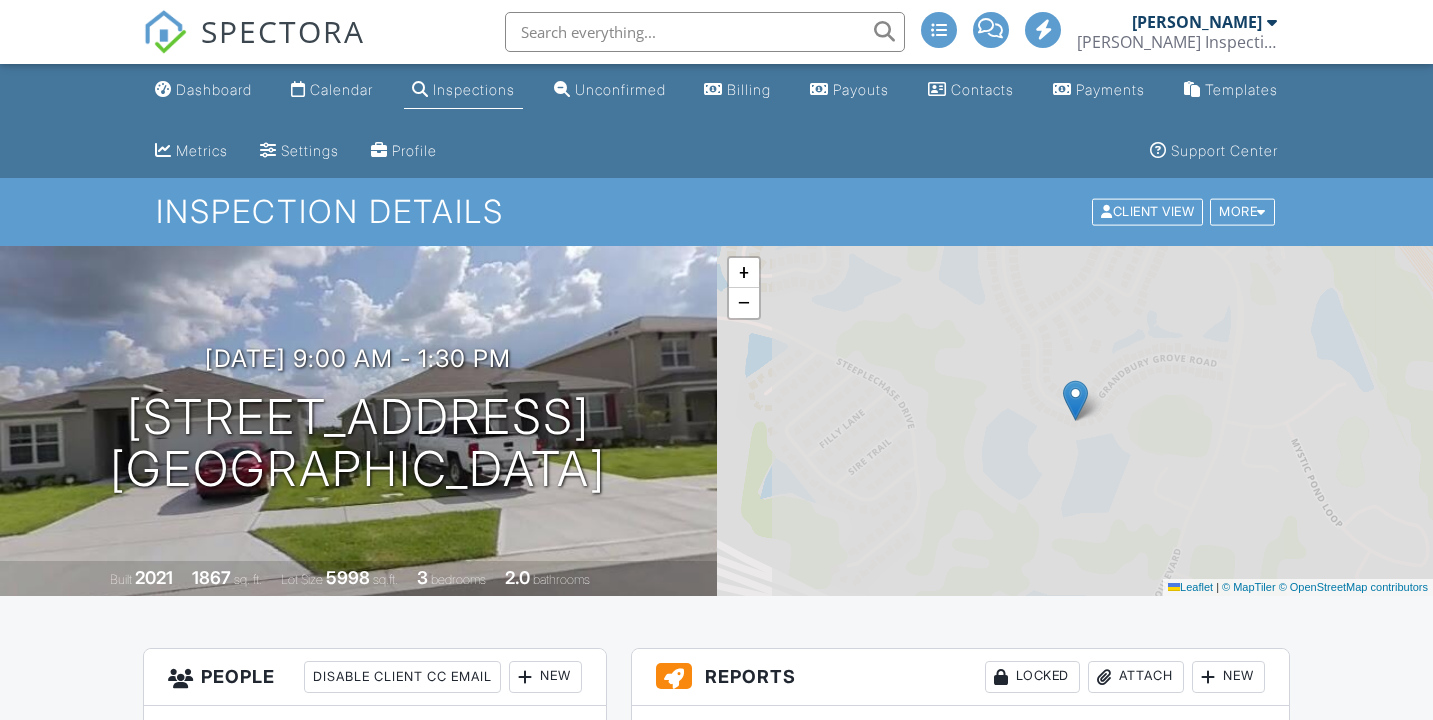 scroll, scrollTop: 0, scrollLeft: 0, axis: both 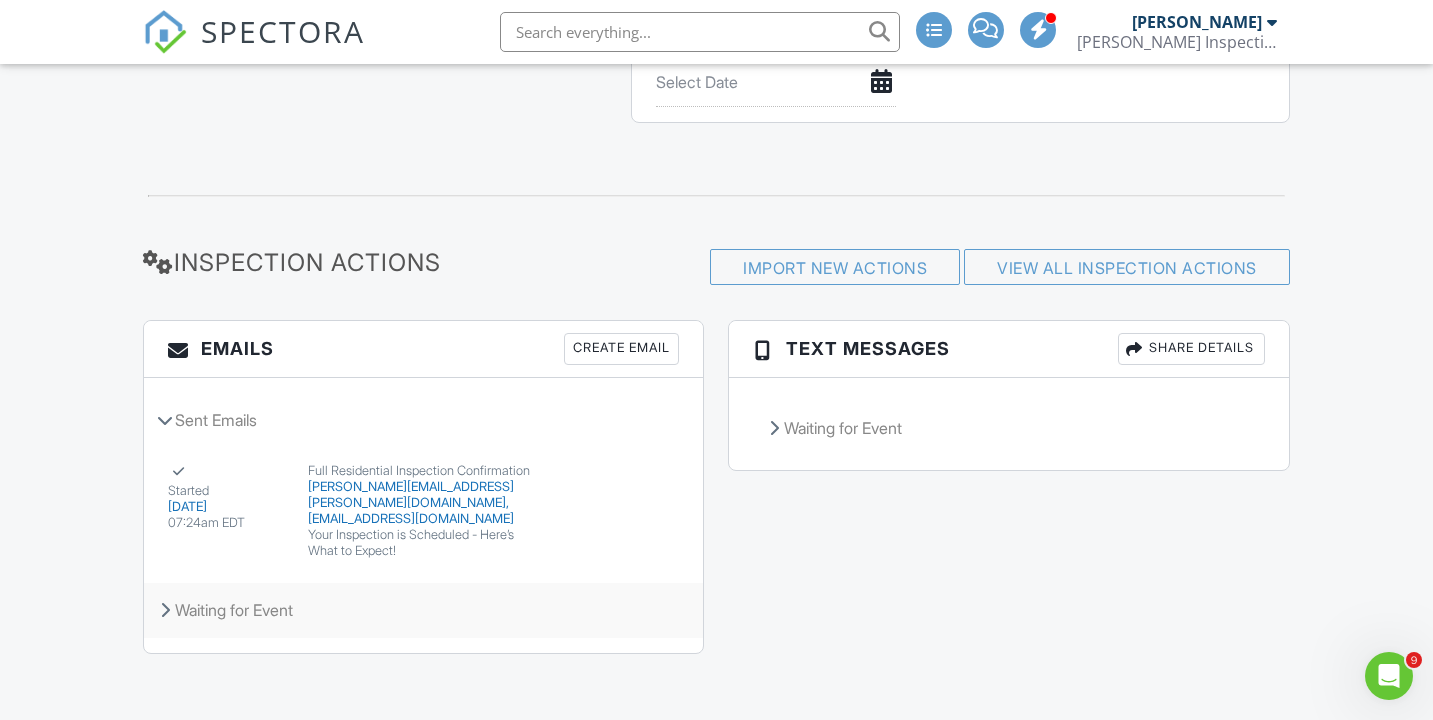 click at bounding box center [165, 610] 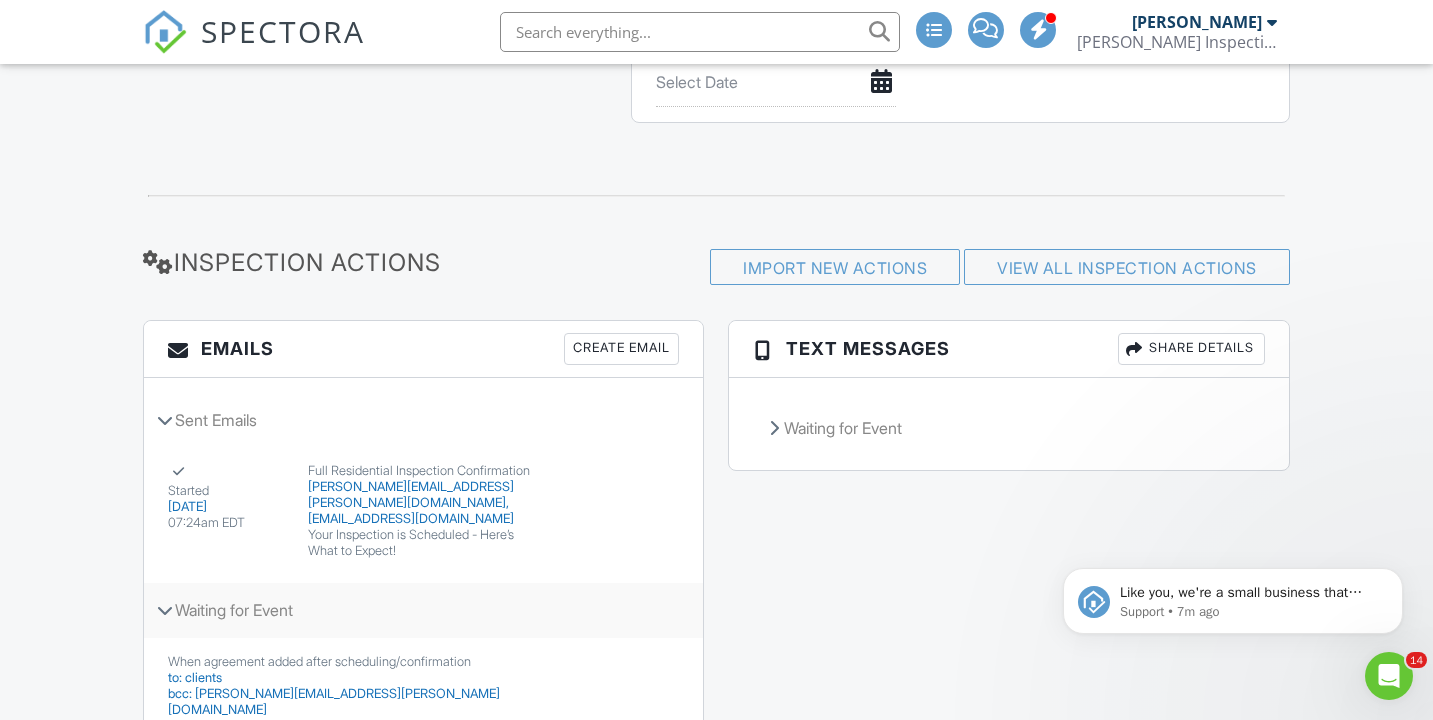 scroll, scrollTop: 0, scrollLeft: 0, axis: both 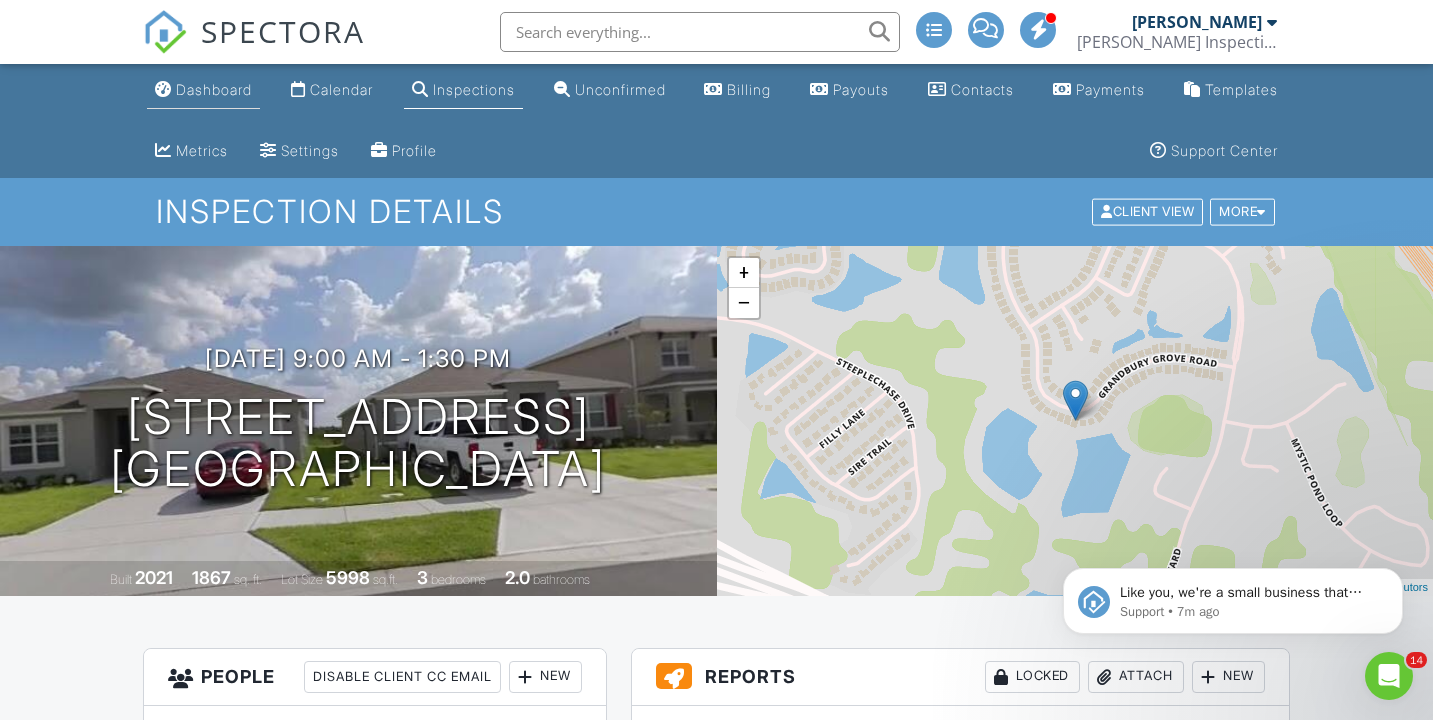 click on "Dashboard" at bounding box center (214, 89) 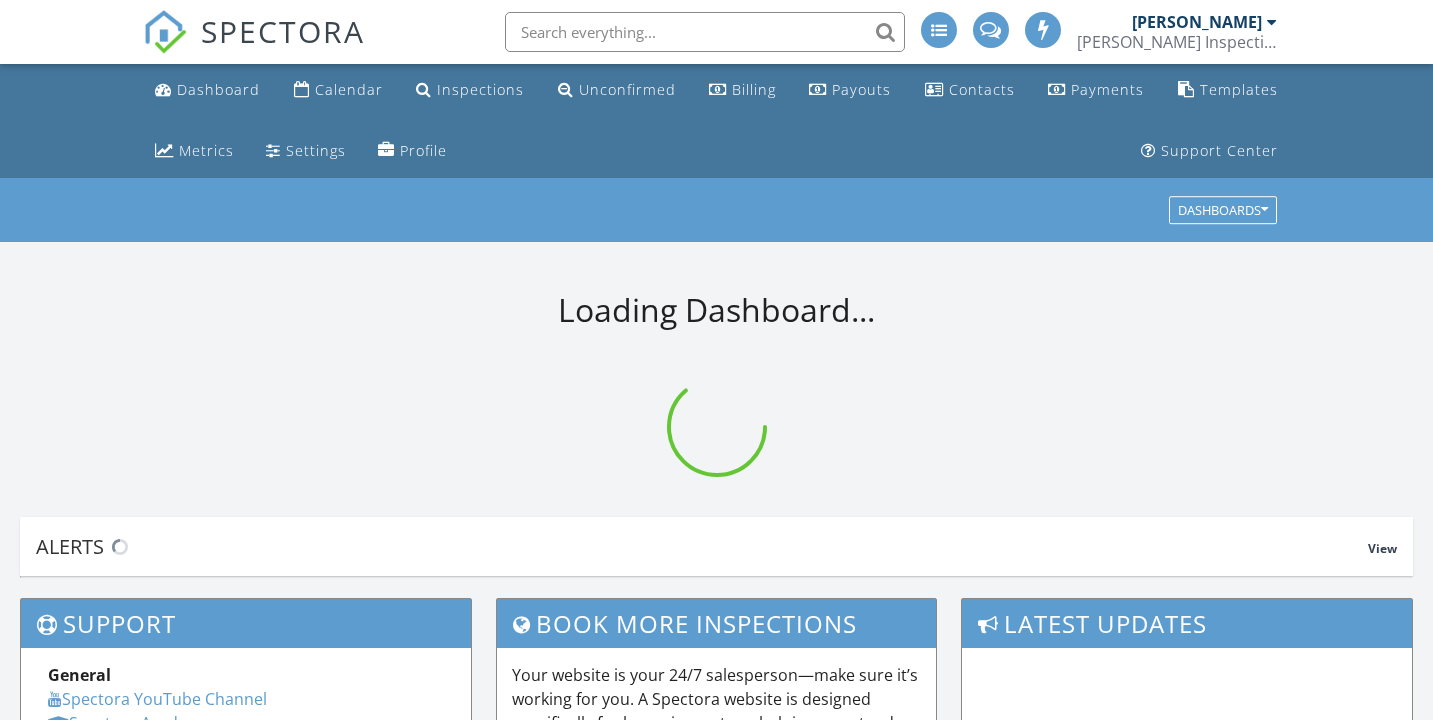 scroll, scrollTop: 0, scrollLeft: 0, axis: both 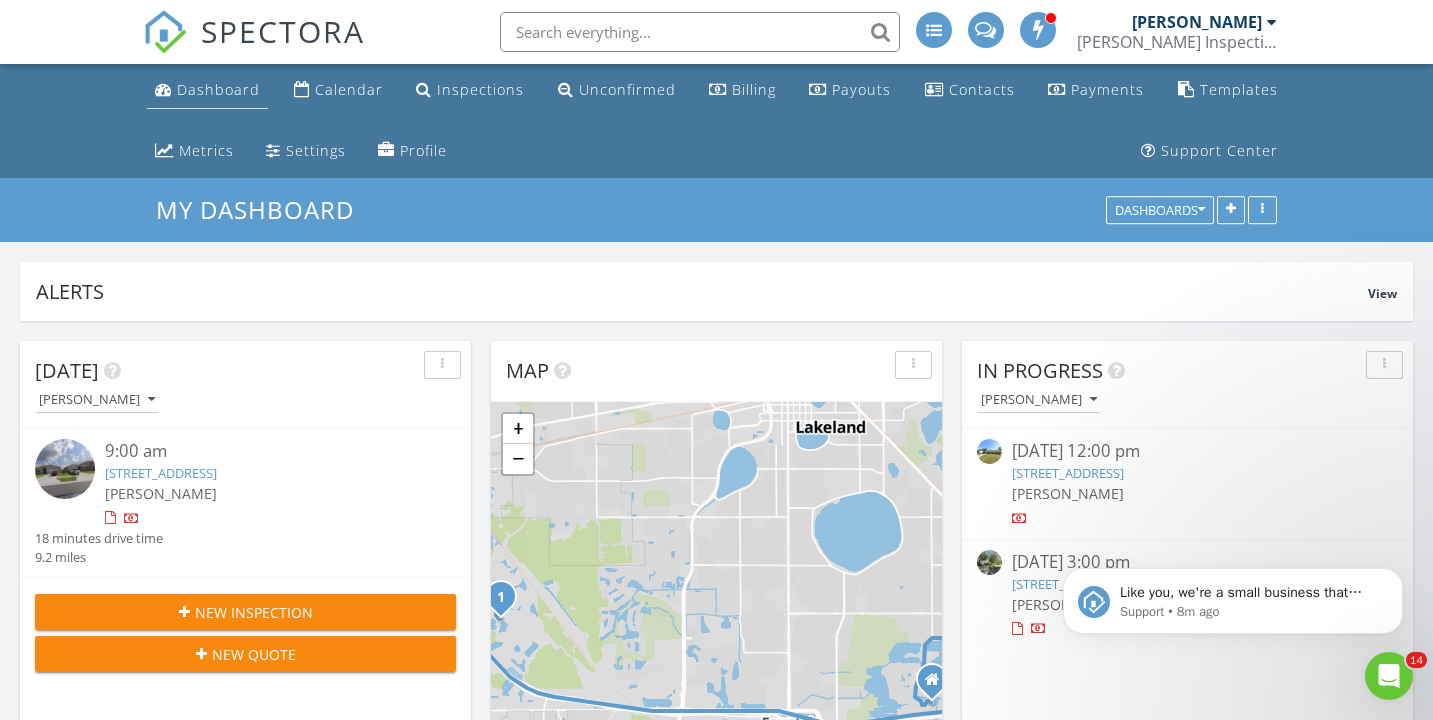 click on "Dashboard" at bounding box center [218, 89] 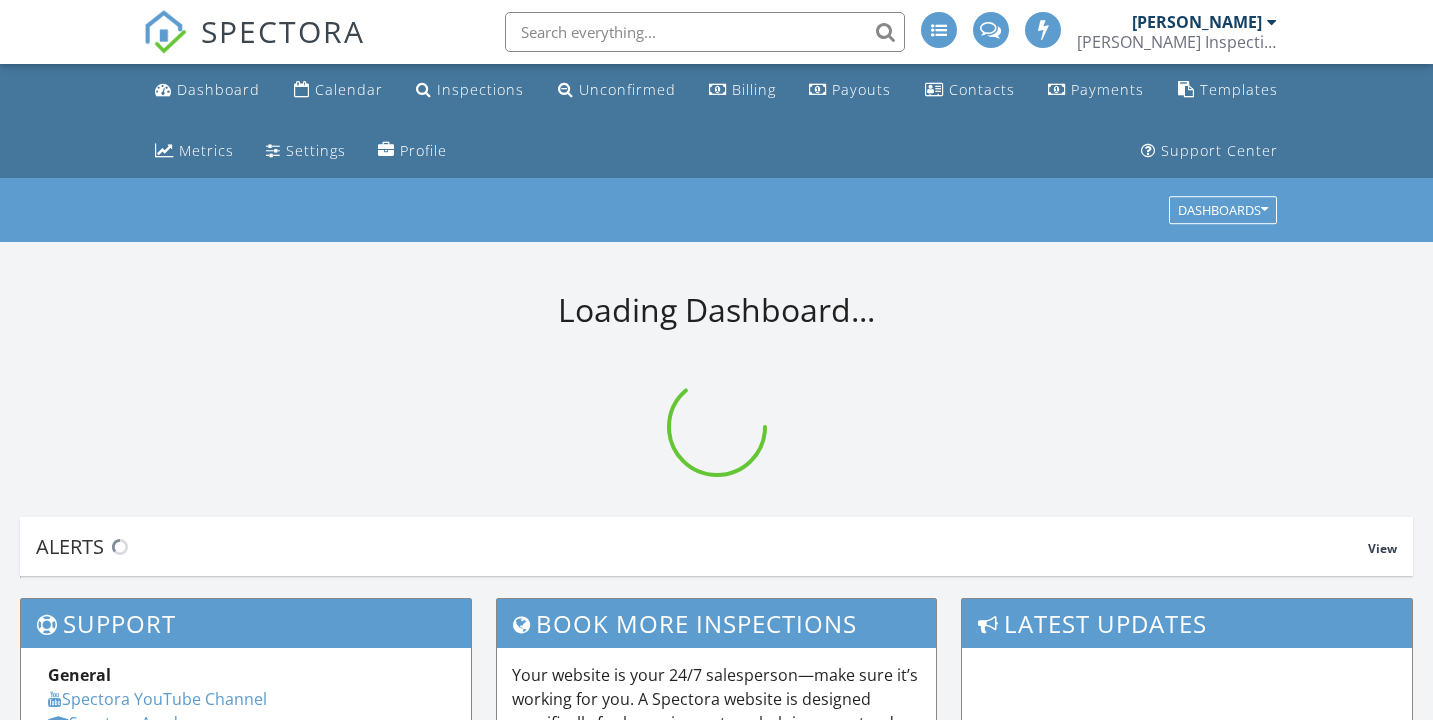 scroll, scrollTop: 0, scrollLeft: 0, axis: both 